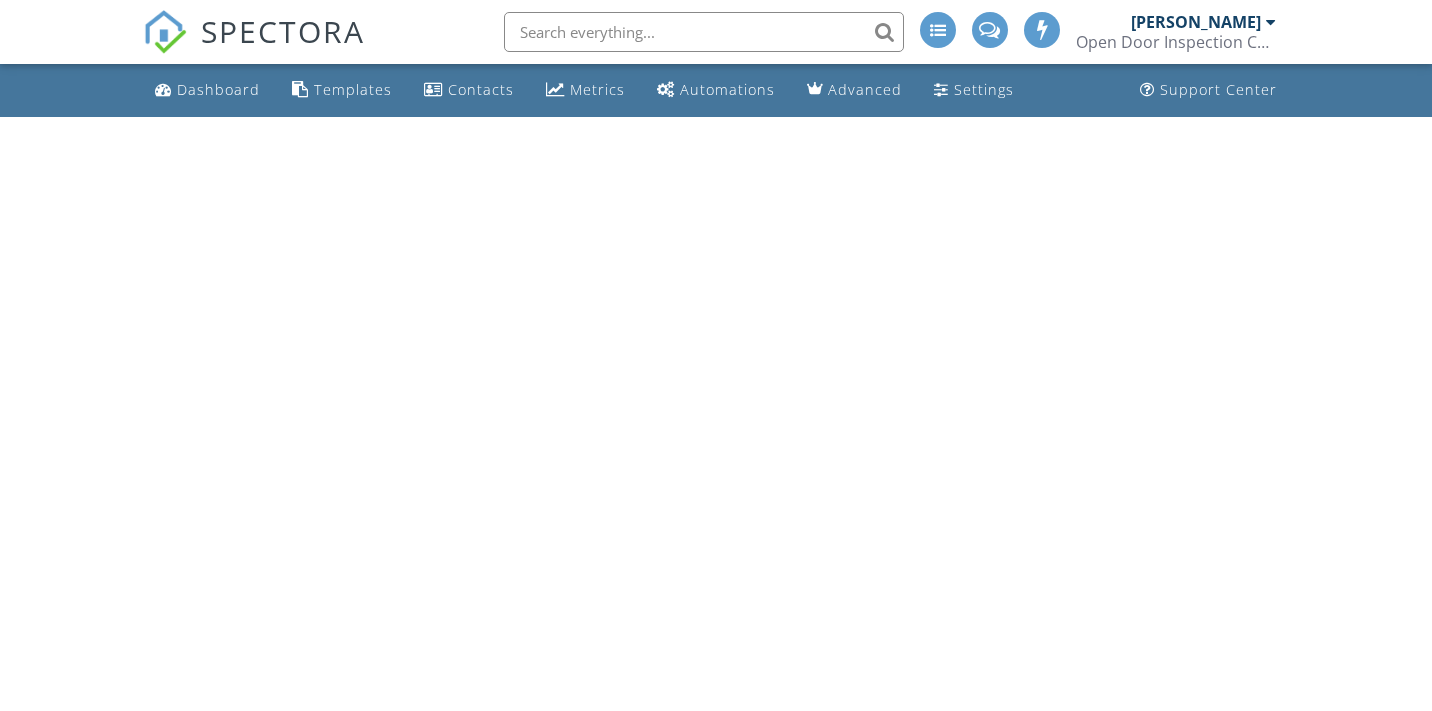 scroll, scrollTop: 0, scrollLeft: 0, axis: both 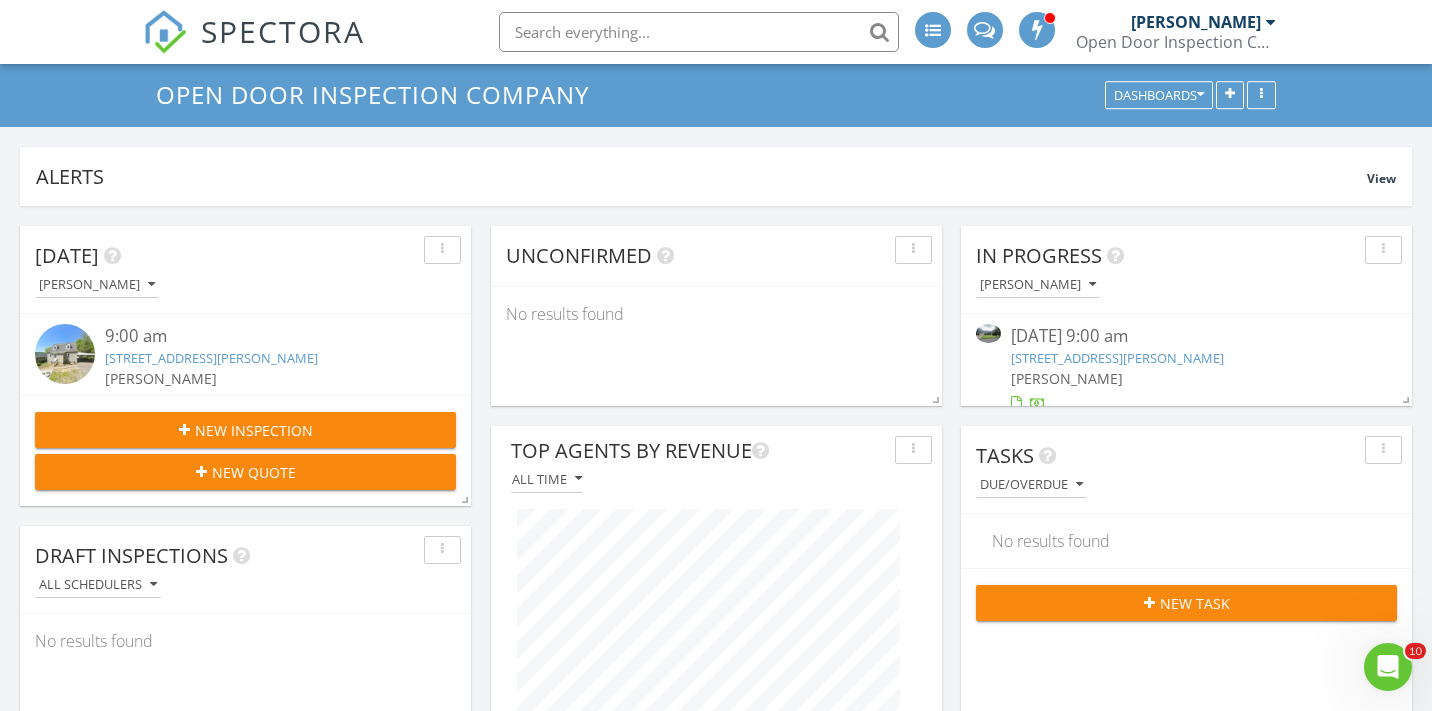 click on "[STREET_ADDRESS][PERSON_NAME]" at bounding box center (1117, 358) 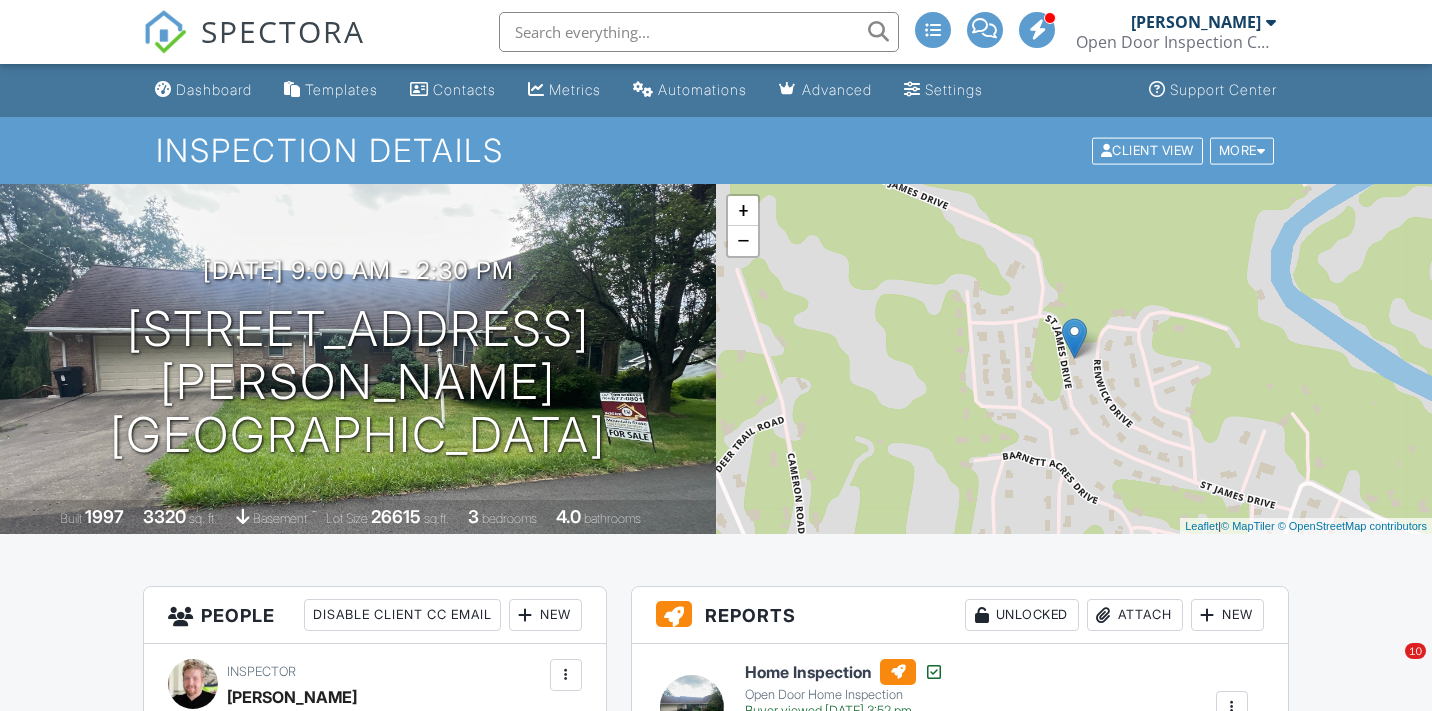 scroll, scrollTop: 0, scrollLeft: 0, axis: both 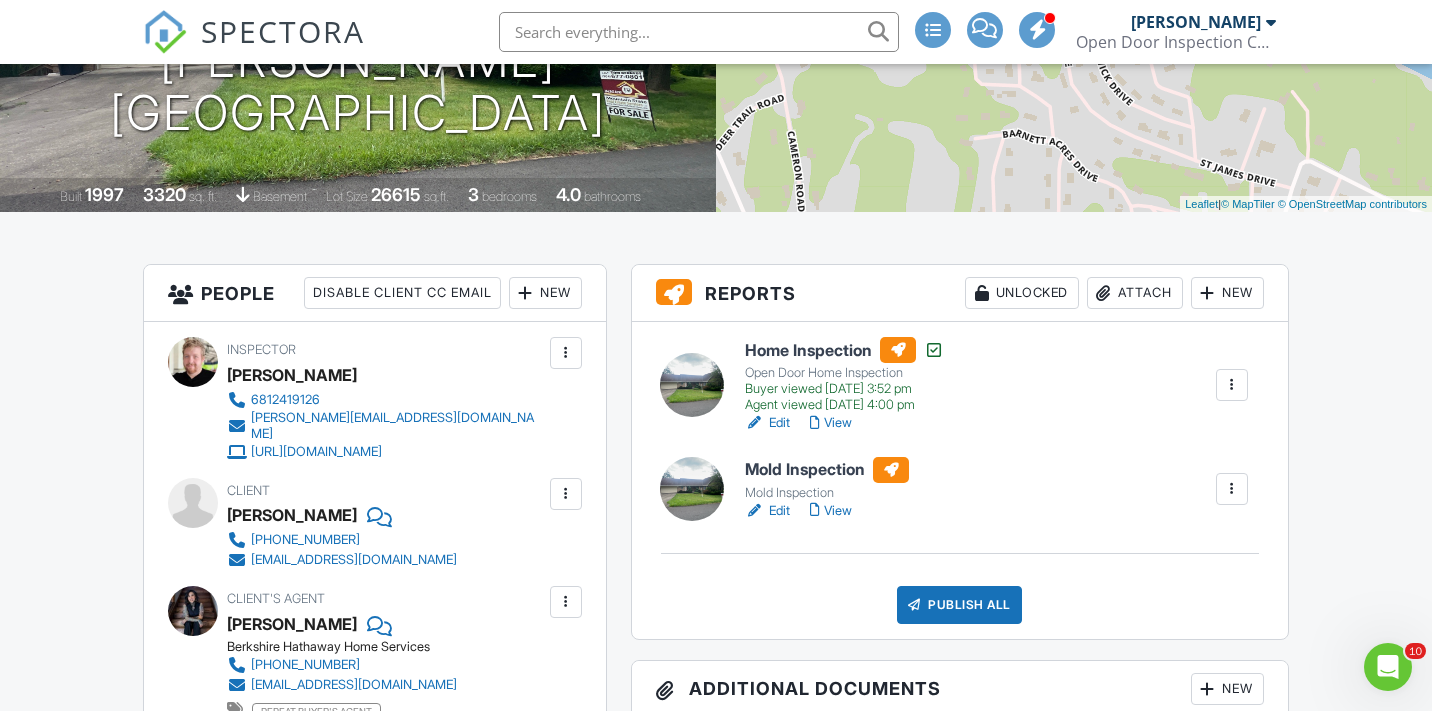 click on "Attach" at bounding box center [1135, 293] 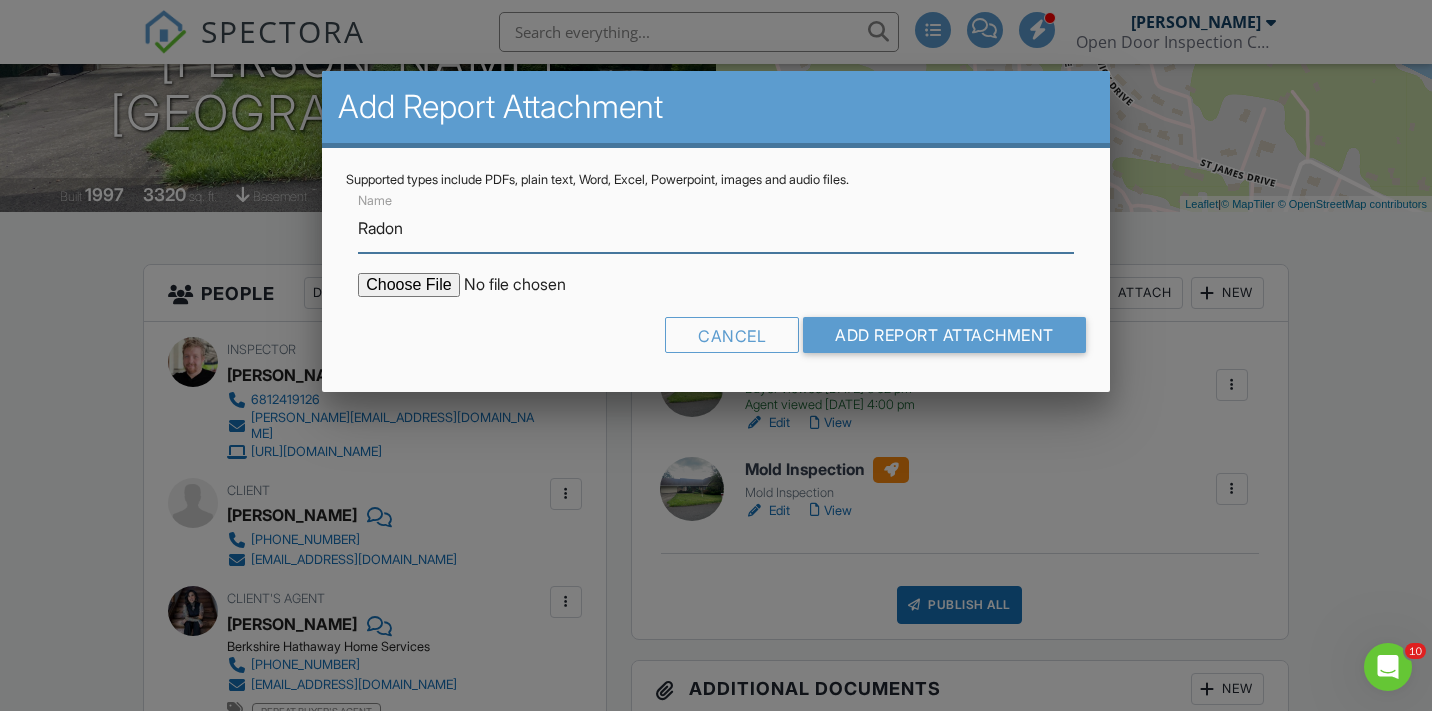 type on "Radon" 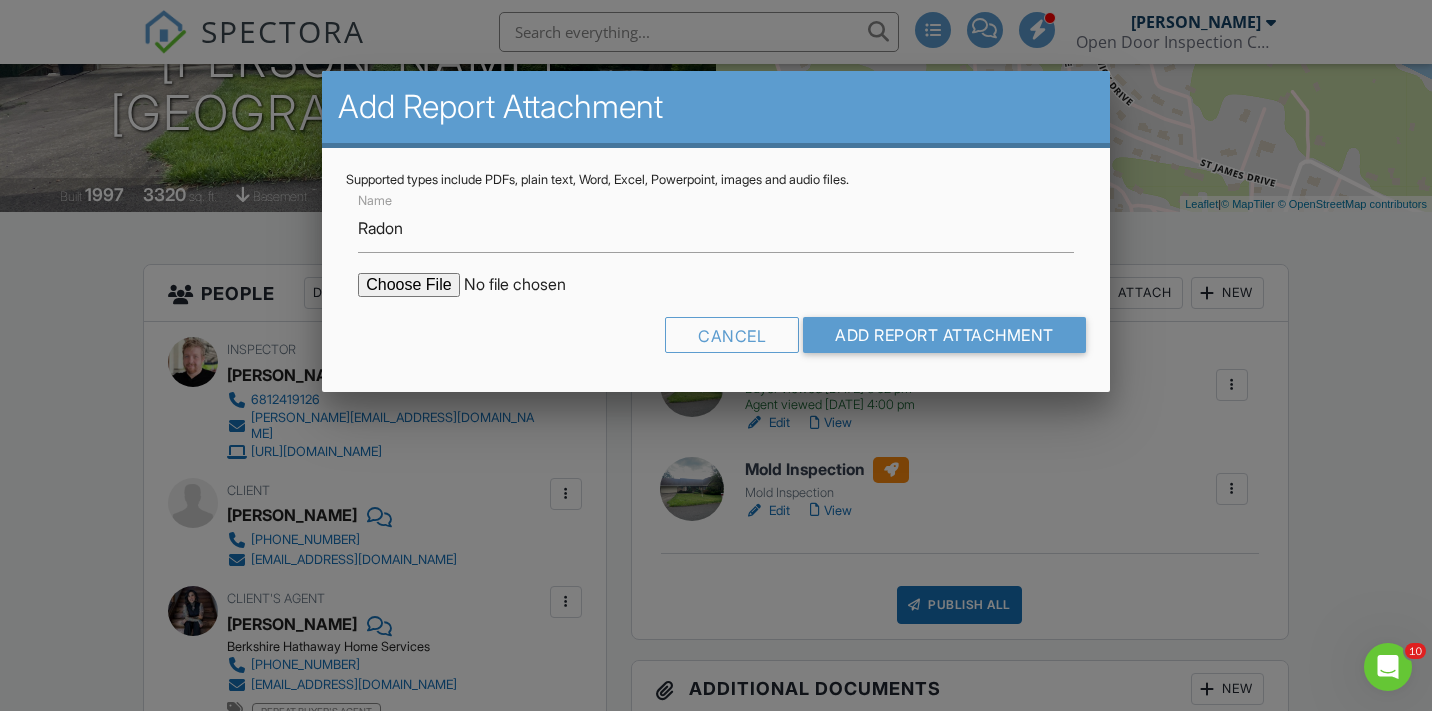 click at bounding box center [528, 285] 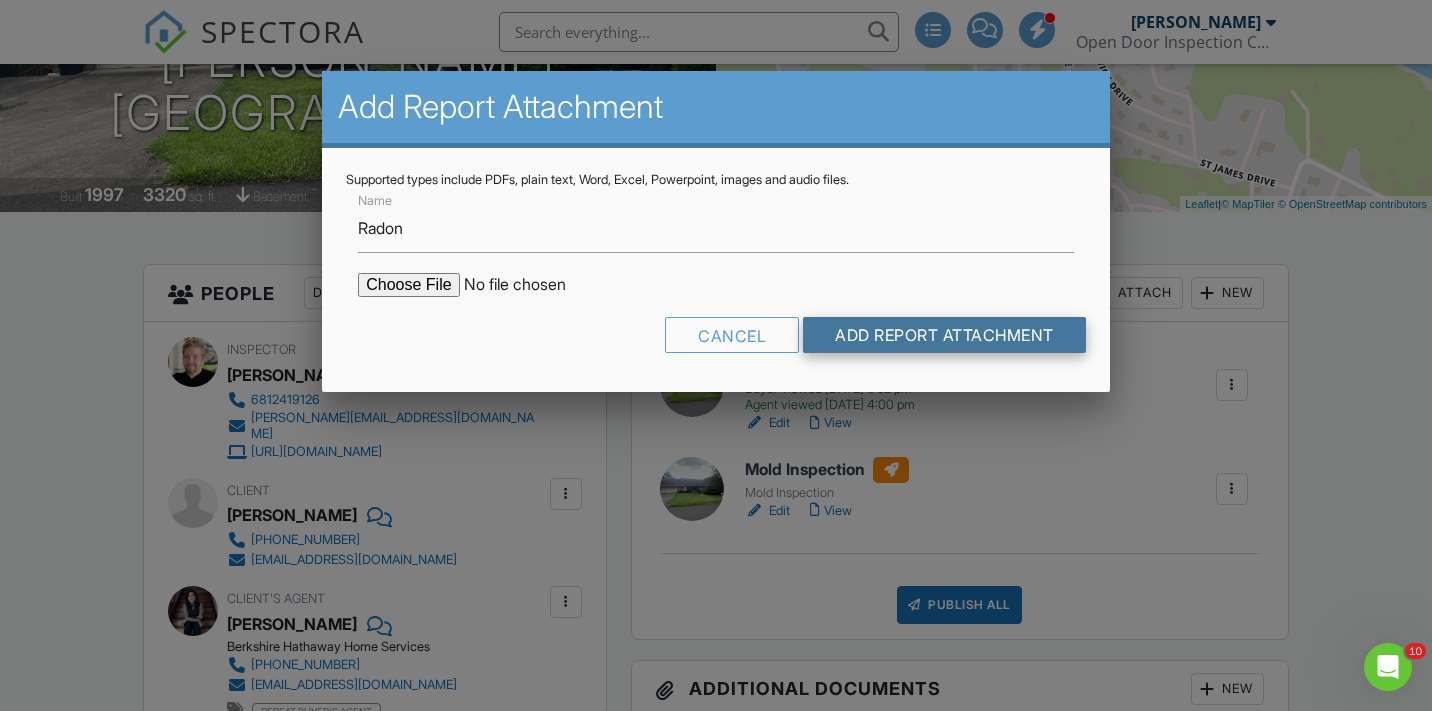 click on "Add Report Attachment" at bounding box center (944, 335) 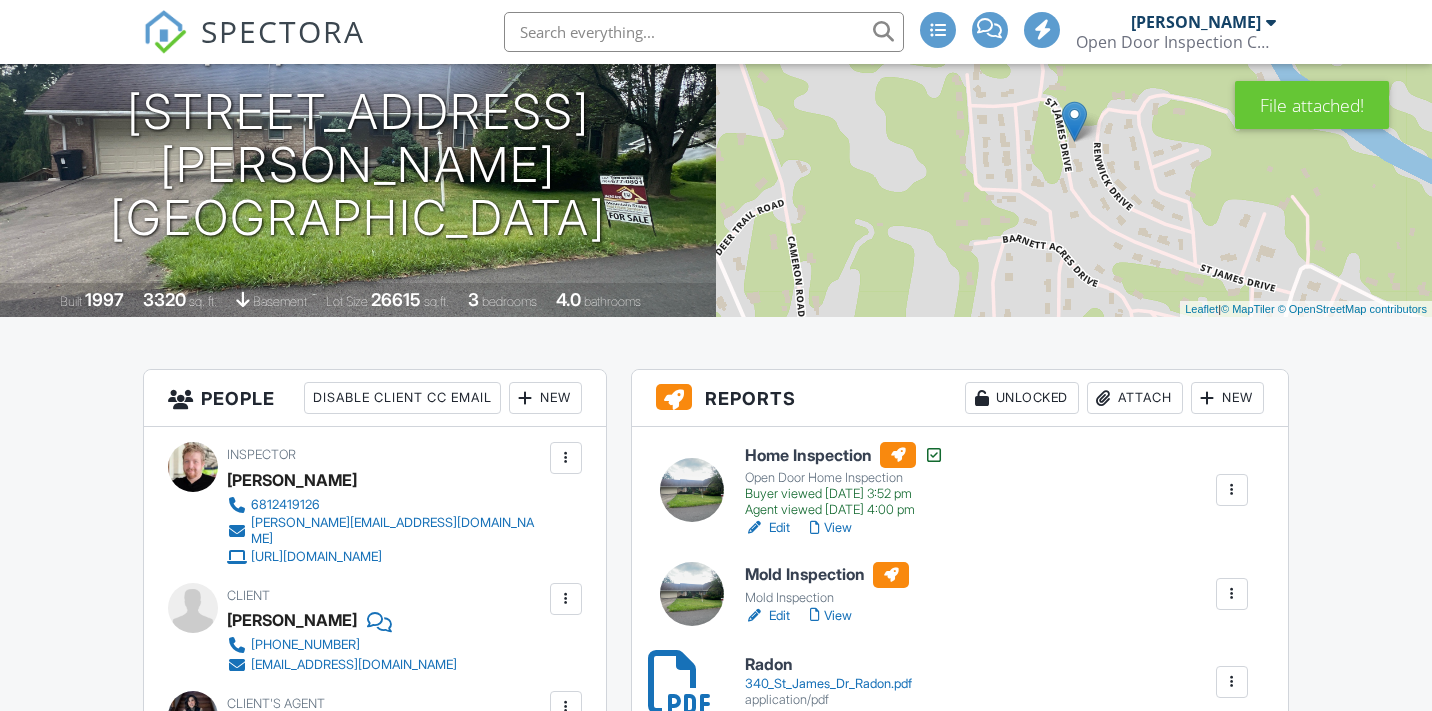 scroll, scrollTop: 0, scrollLeft: 0, axis: both 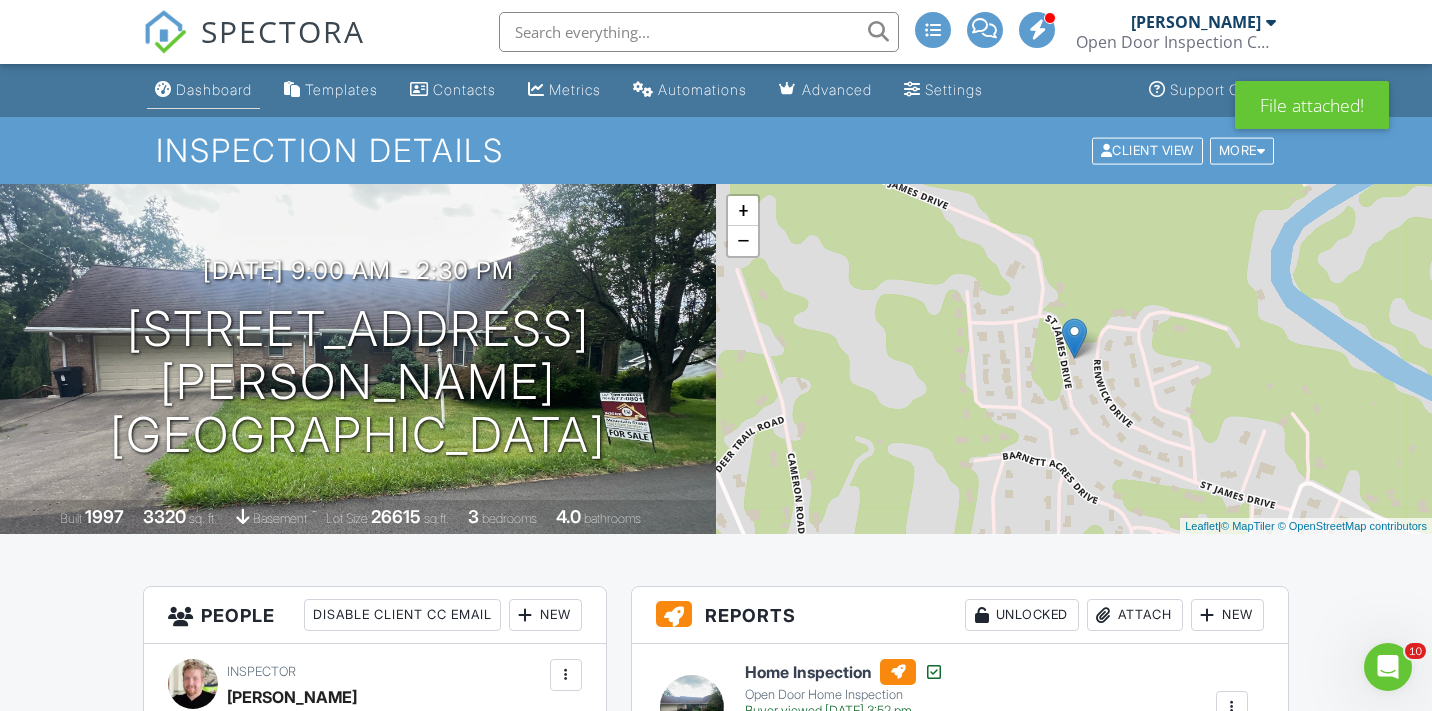 click on "Dashboard" at bounding box center [214, 89] 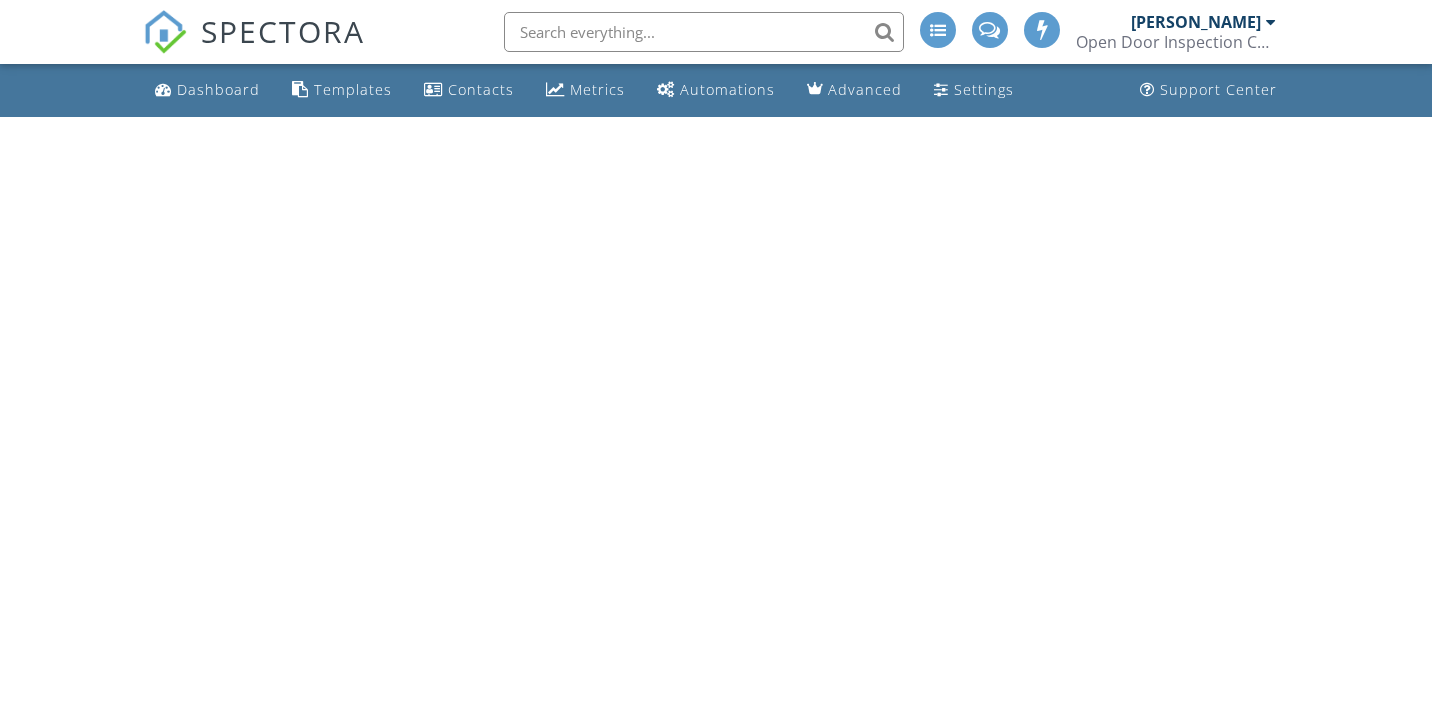 scroll, scrollTop: 0, scrollLeft: 0, axis: both 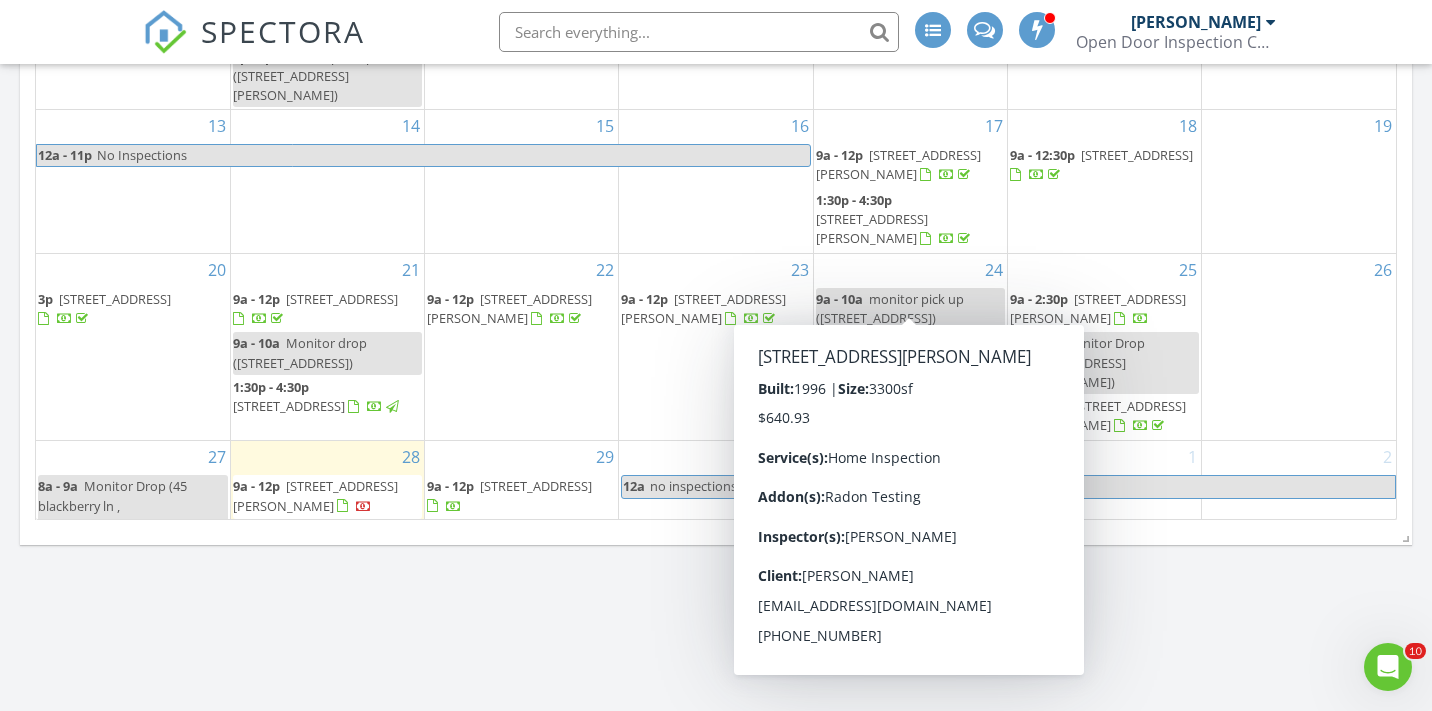click on "[STREET_ADDRESS][PERSON_NAME]" at bounding box center [904, 352] 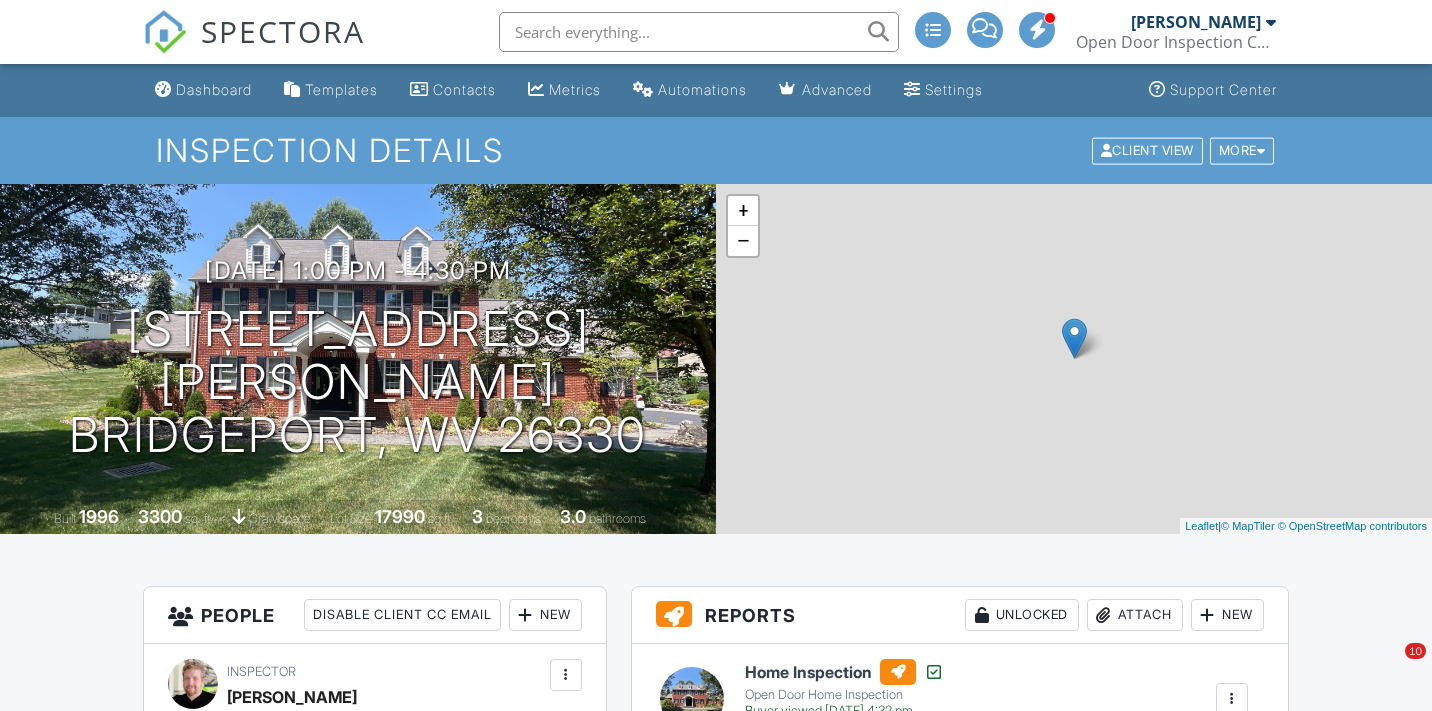 scroll, scrollTop: 0, scrollLeft: 0, axis: both 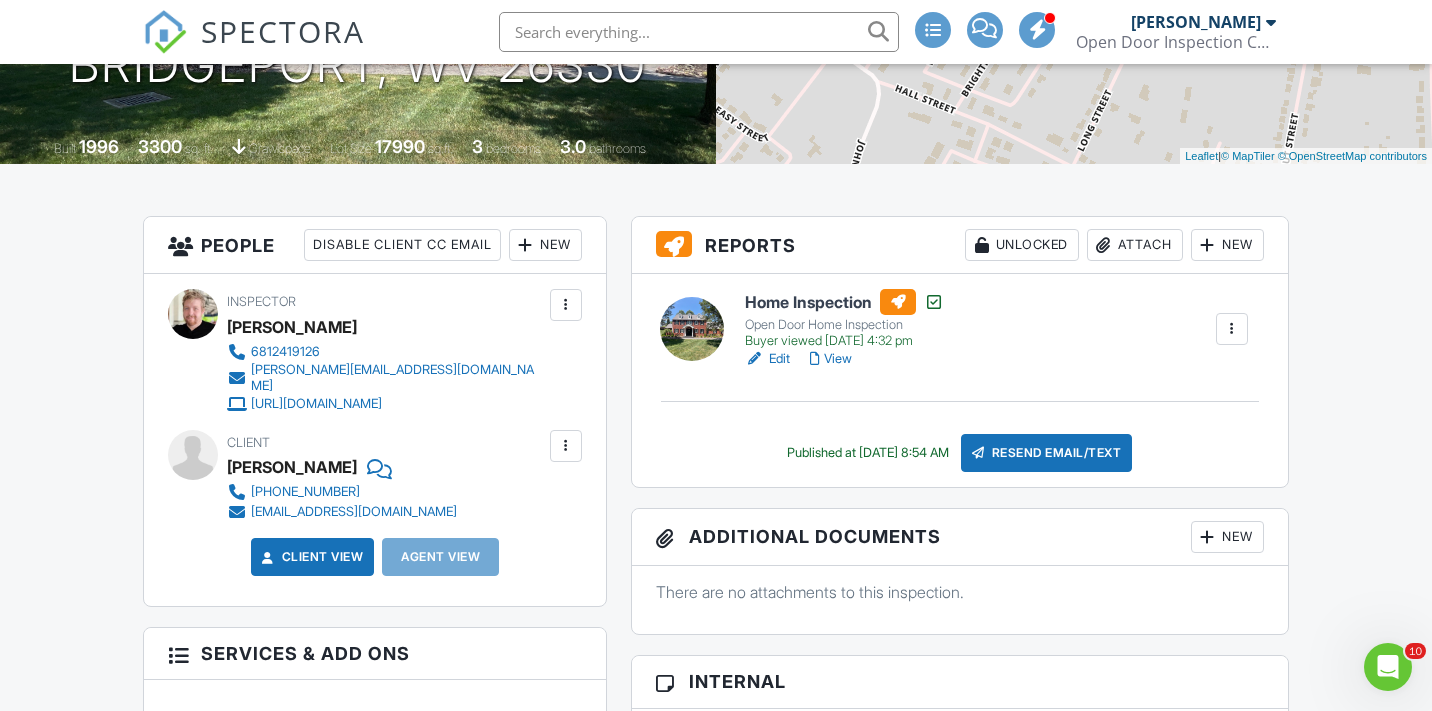 click on "Reports
Unlocked
Attach
New" at bounding box center [960, 245] 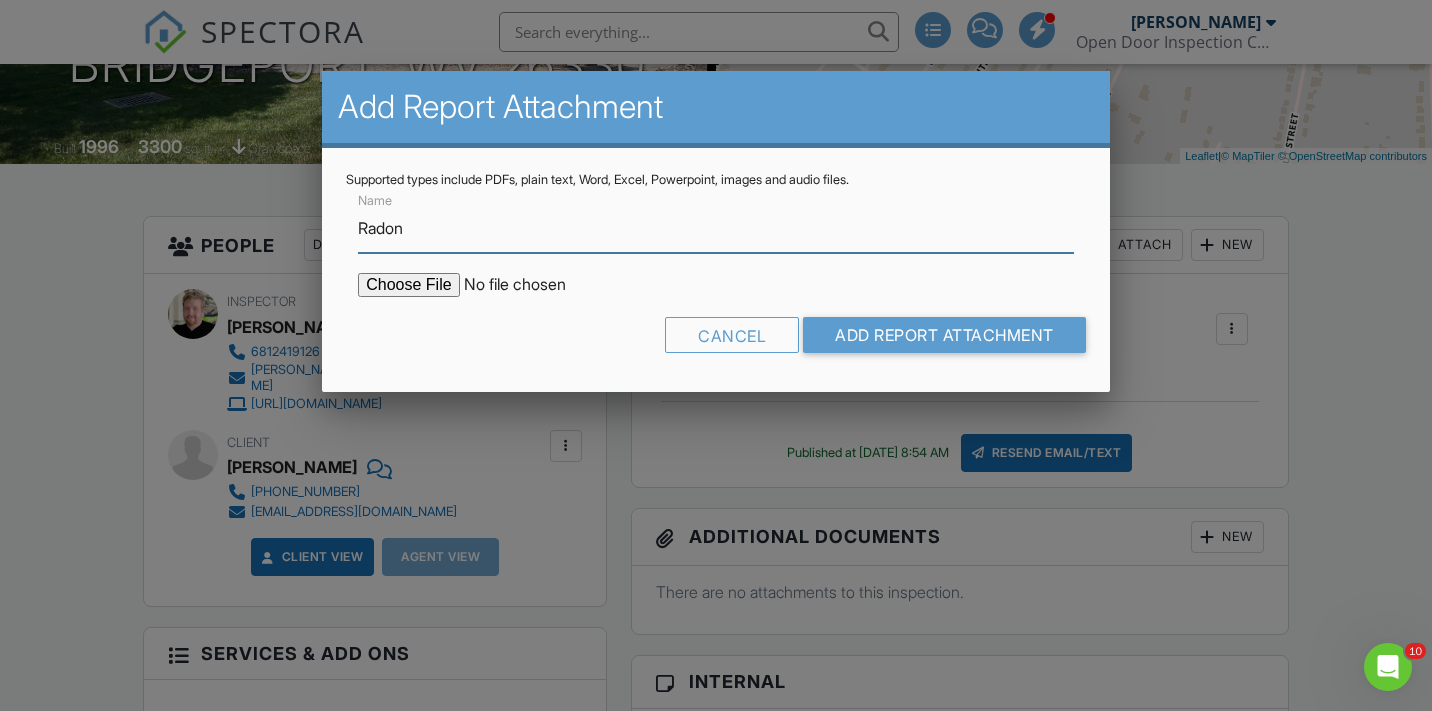 type on "Radon" 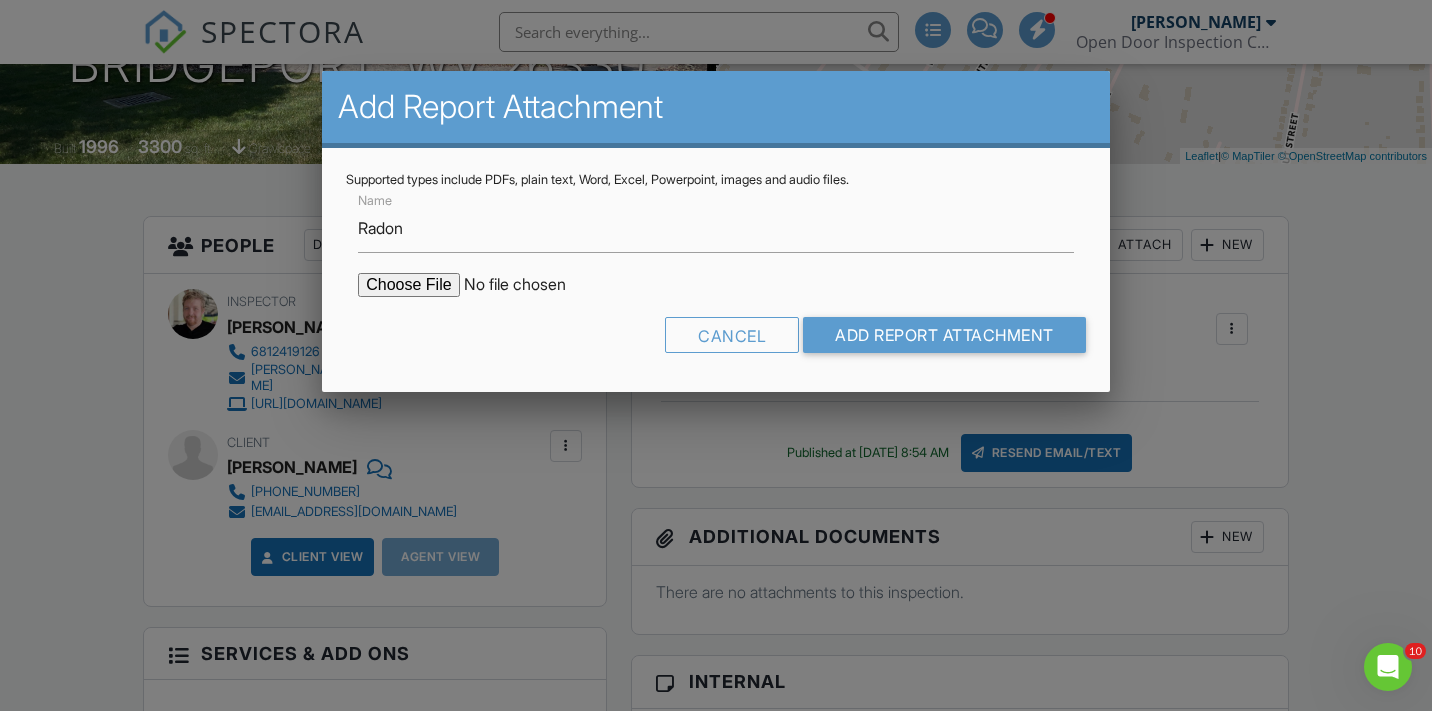 click at bounding box center (528, 285) 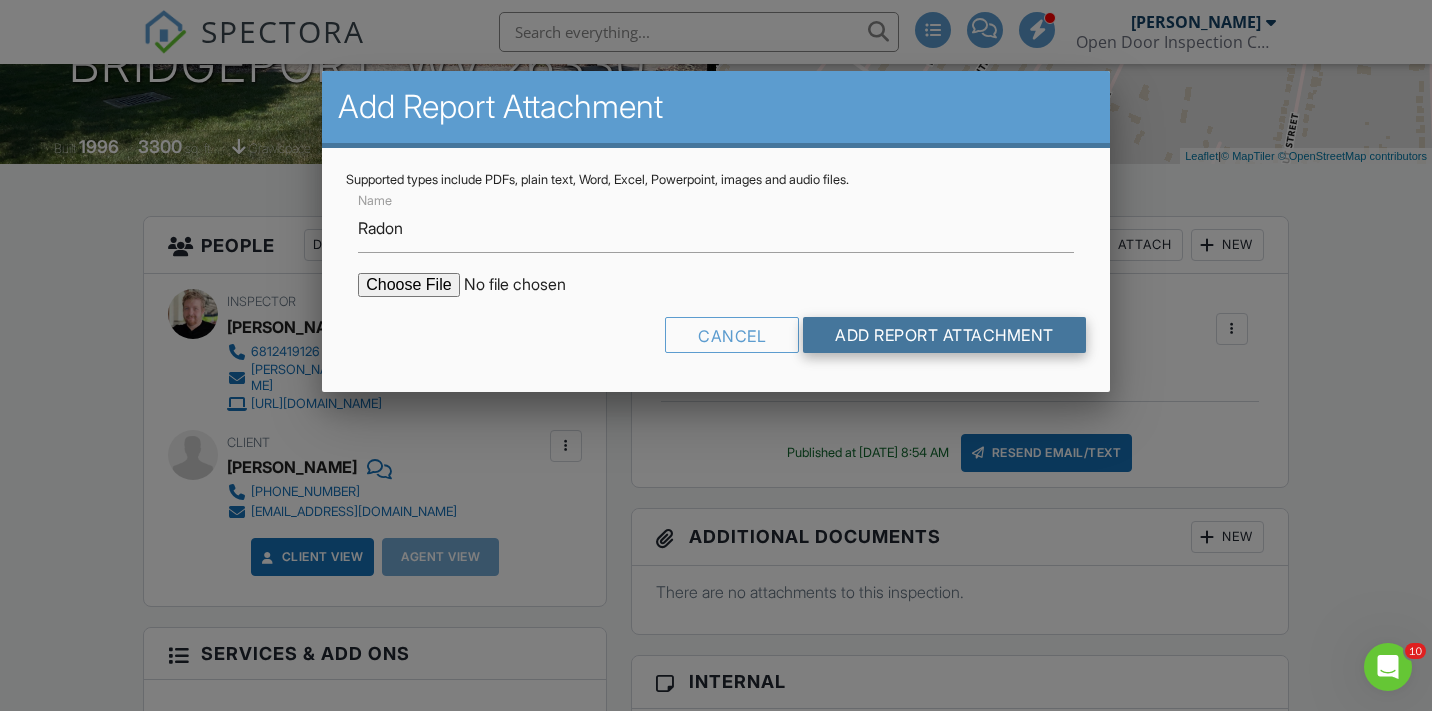 click on "Add Report Attachment" at bounding box center [944, 335] 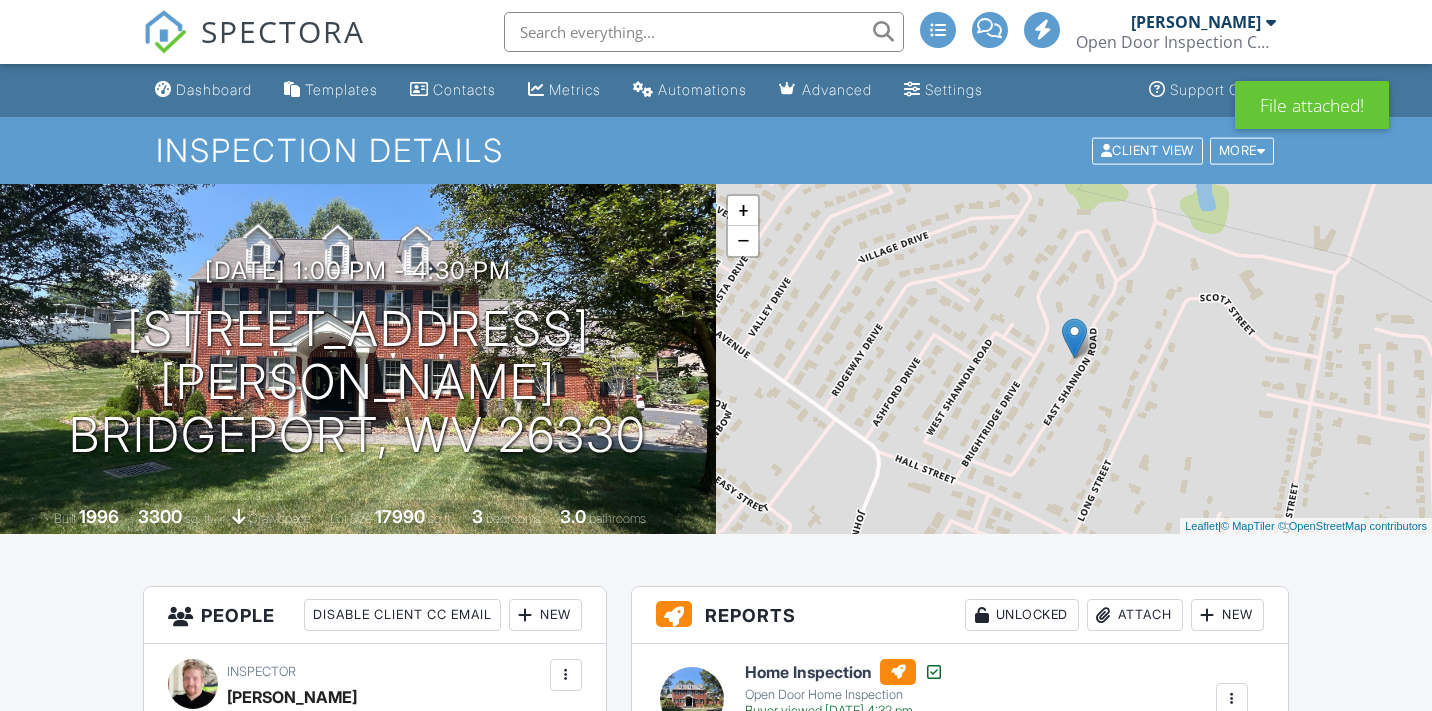 scroll, scrollTop: 0, scrollLeft: 0, axis: both 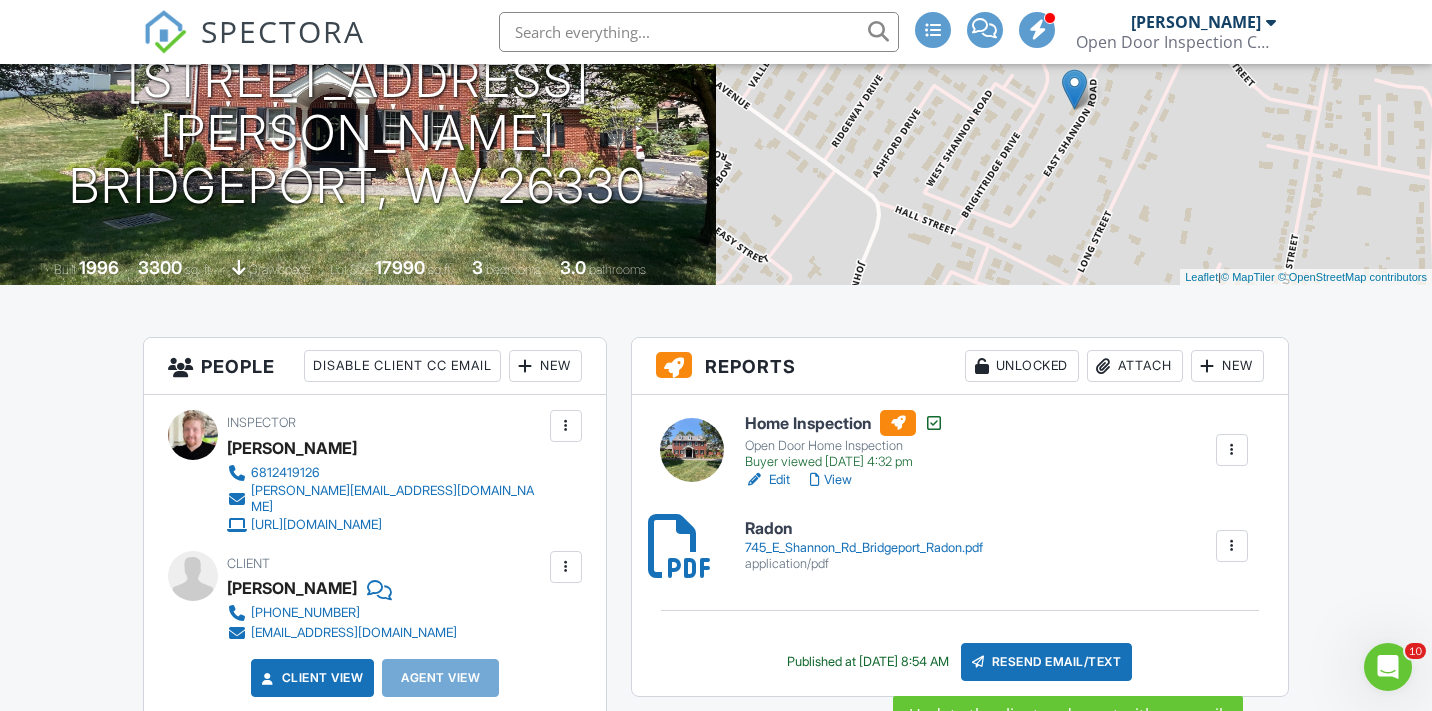 click on "Resend Email/Text" at bounding box center [1047, 662] 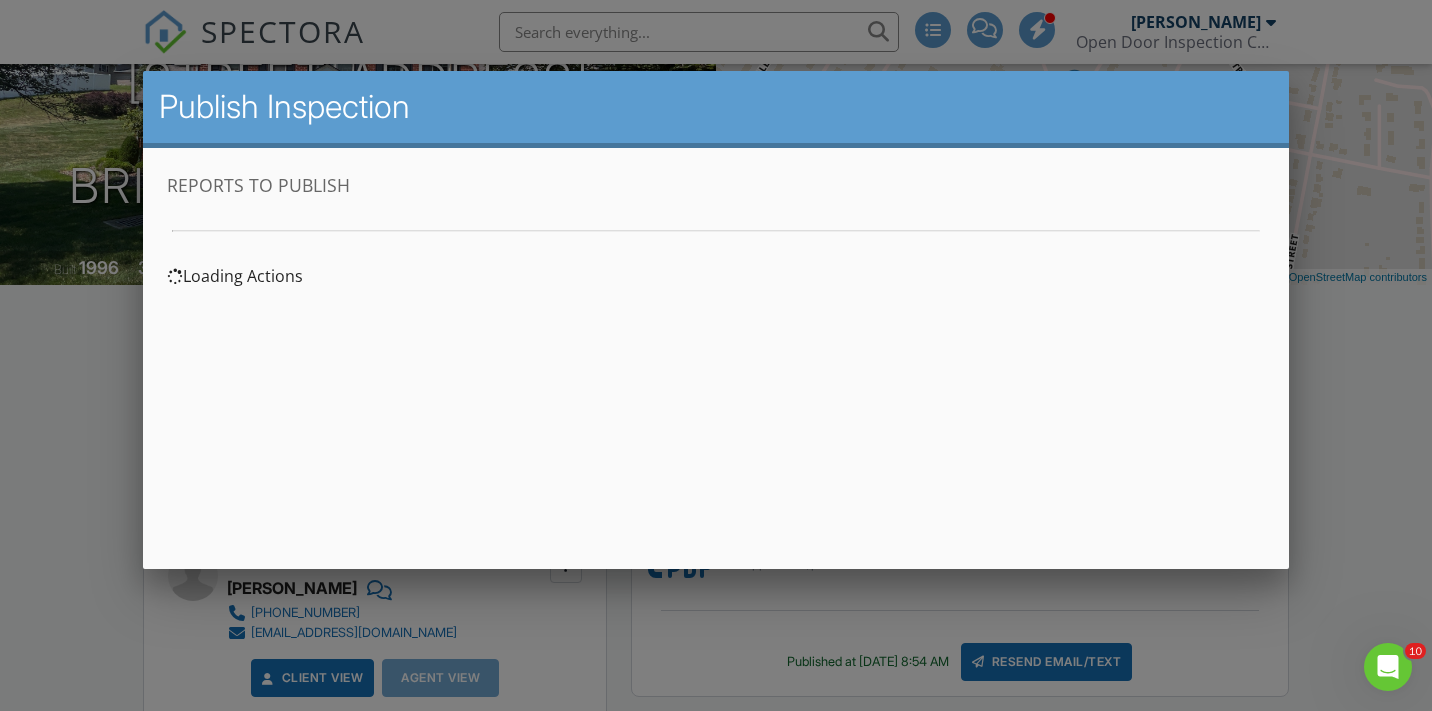 scroll, scrollTop: 0, scrollLeft: 0, axis: both 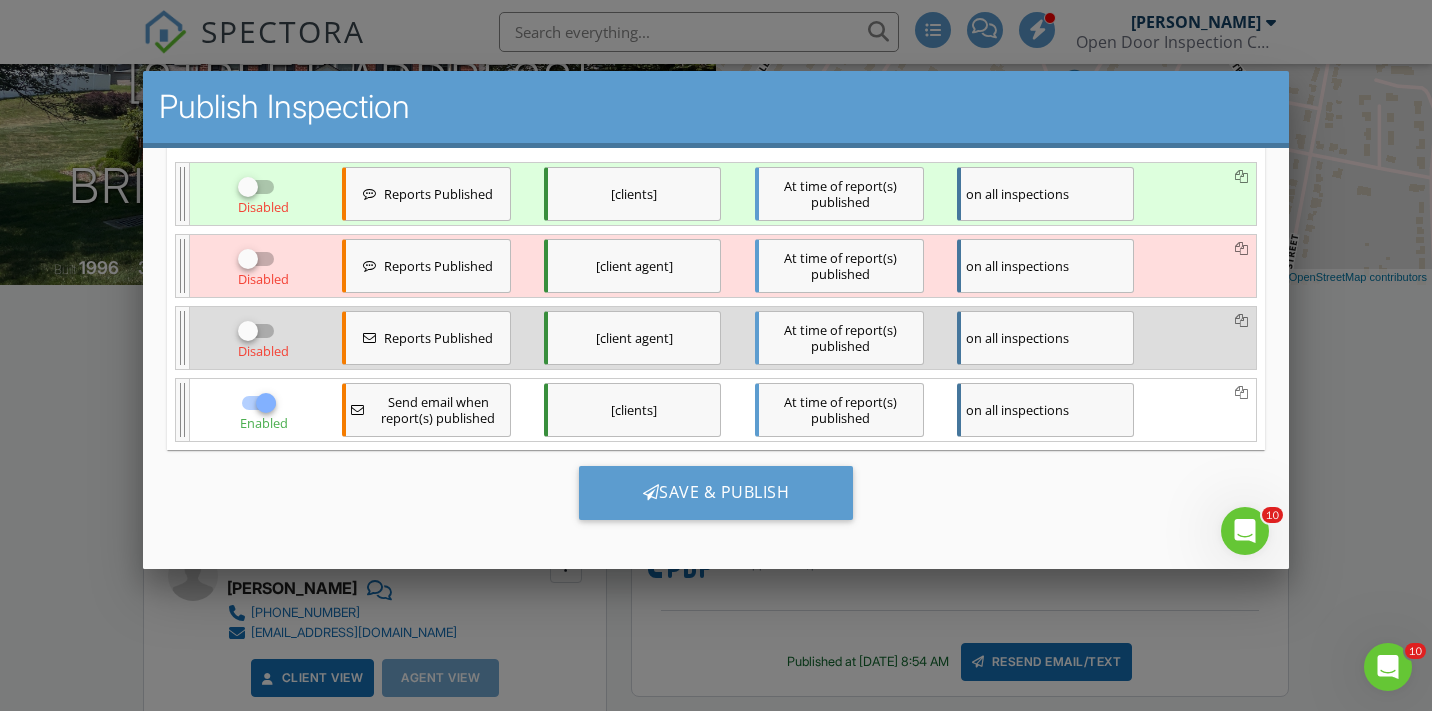 click on "on all inspections" at bounding box center (1045, 410) 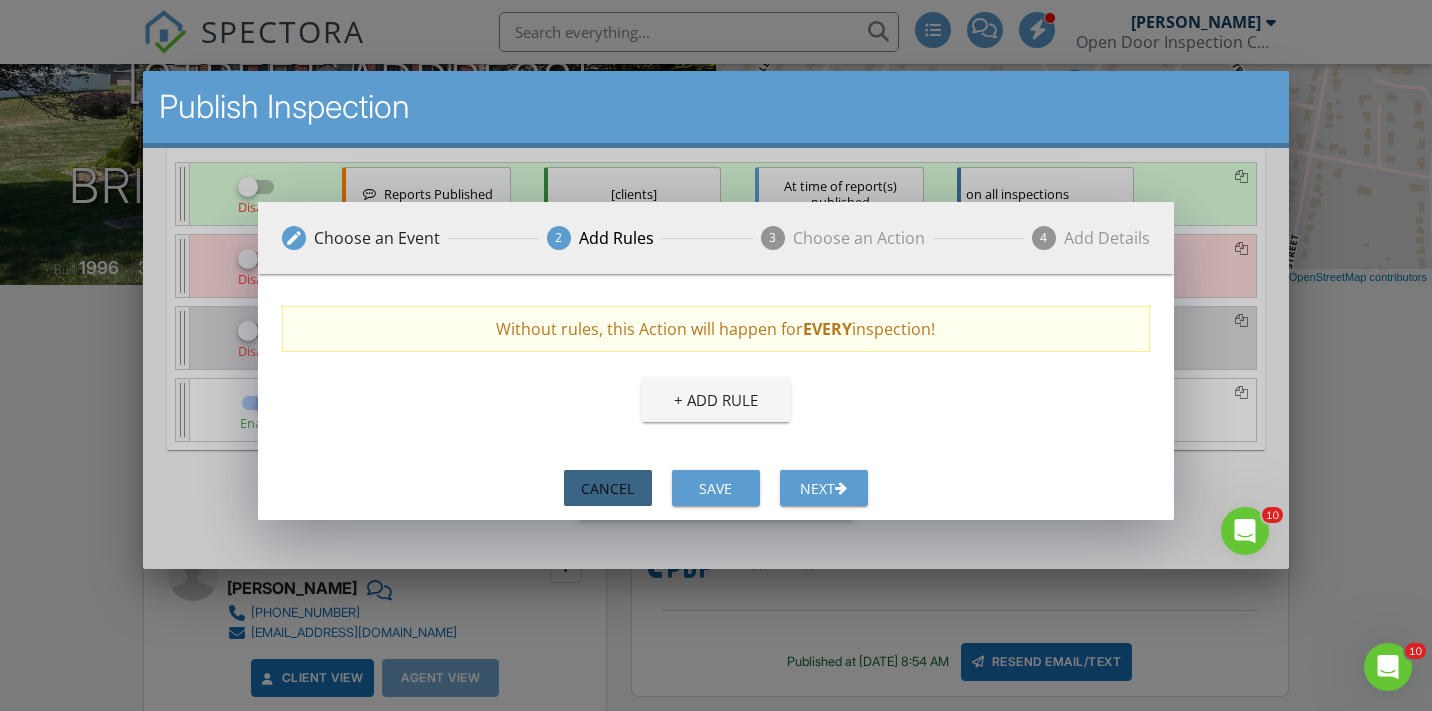 click on "Cancel" at bounding box center (608, 488) 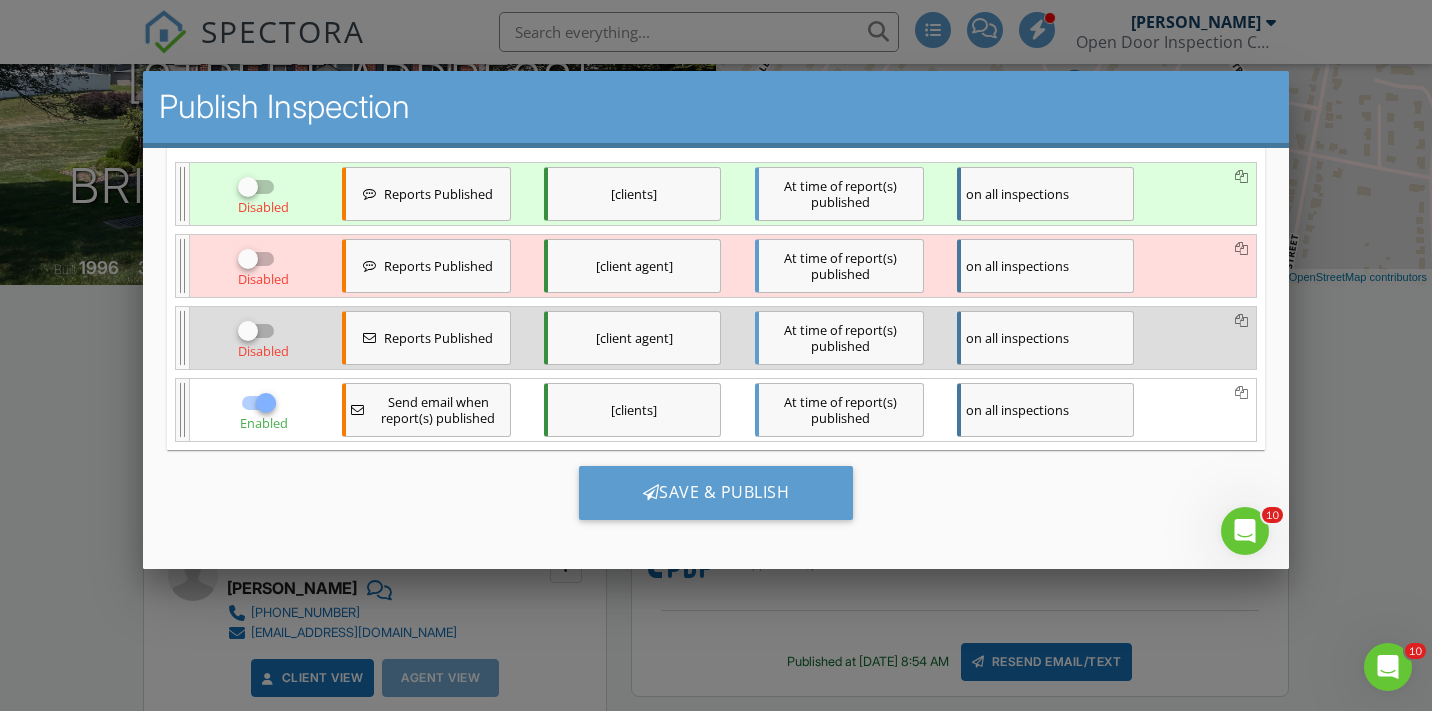 click on "At time of
report(s) published" at bounding box center [839, 410] 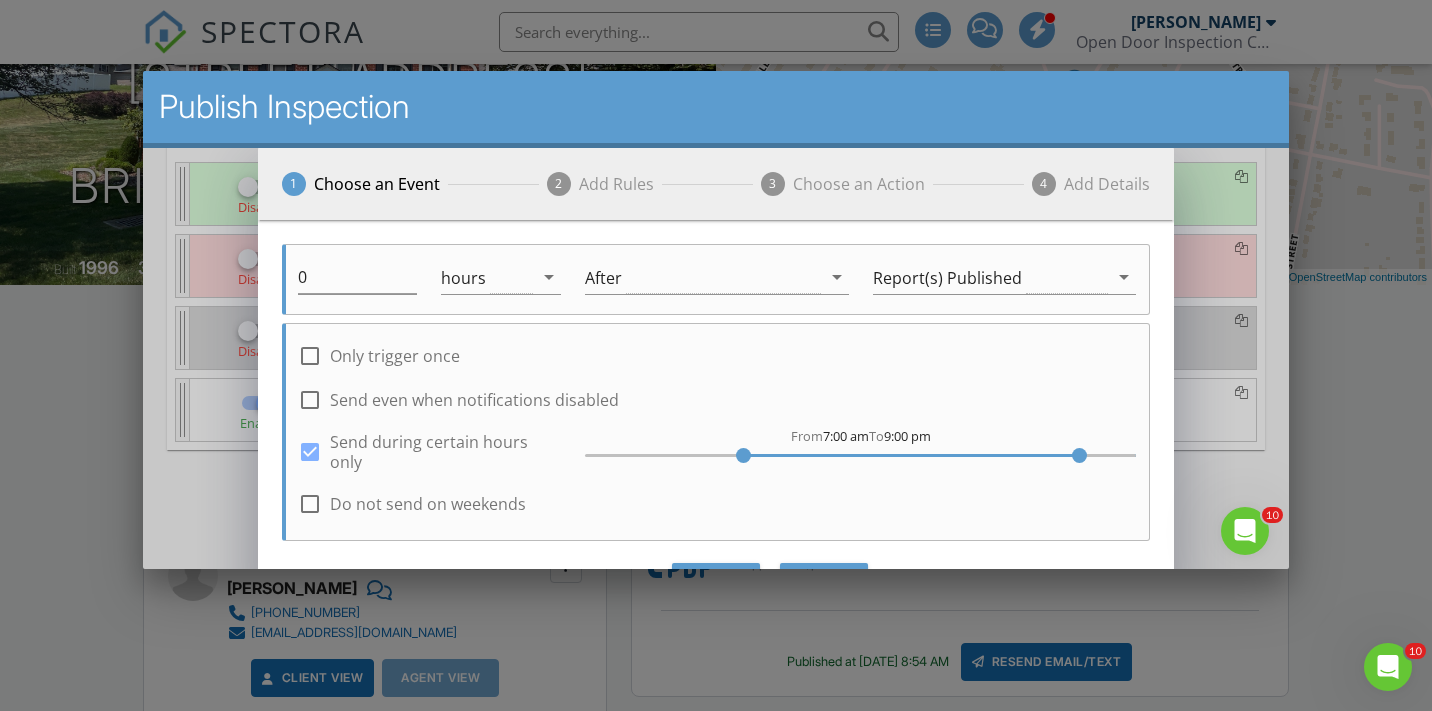 scroll, scrollTop: 34, scrollLeft: 0, axis: vertical 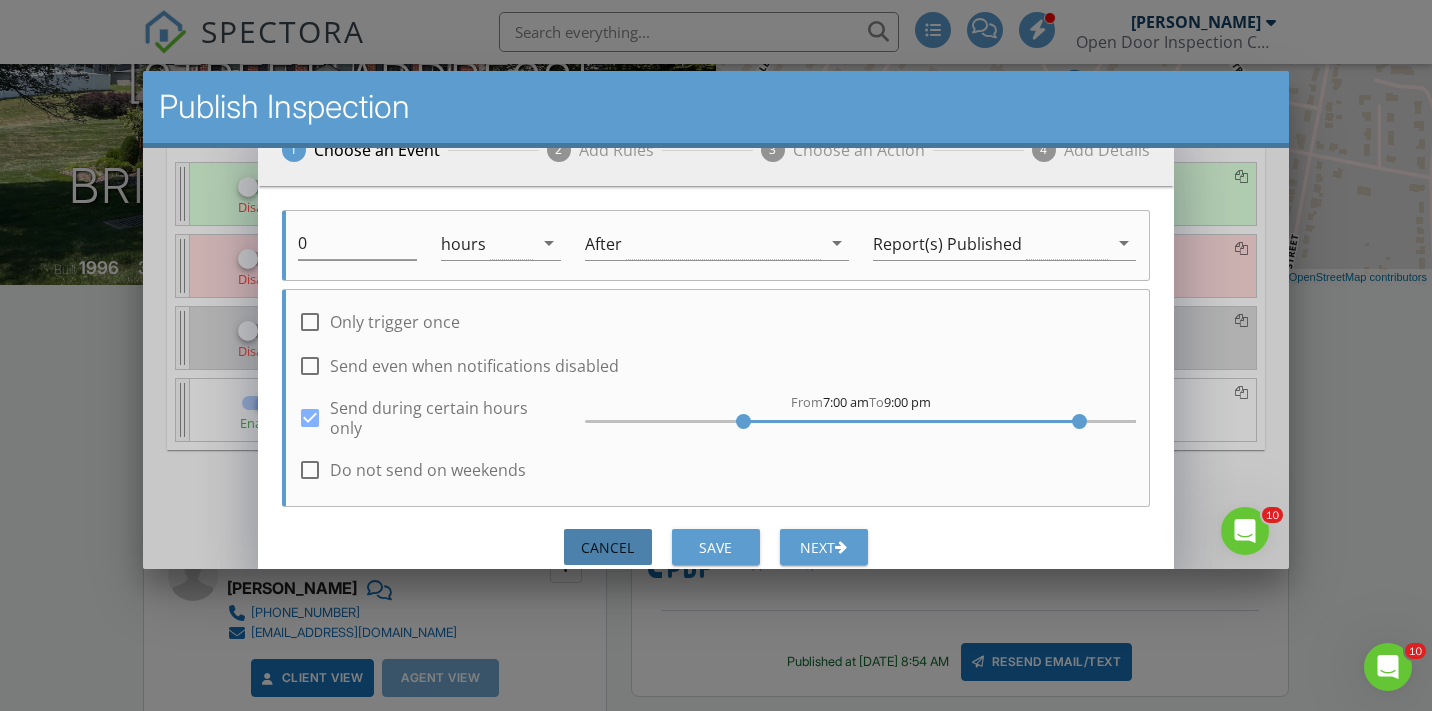 click on "Cancel" at bounding box center [608, 547] 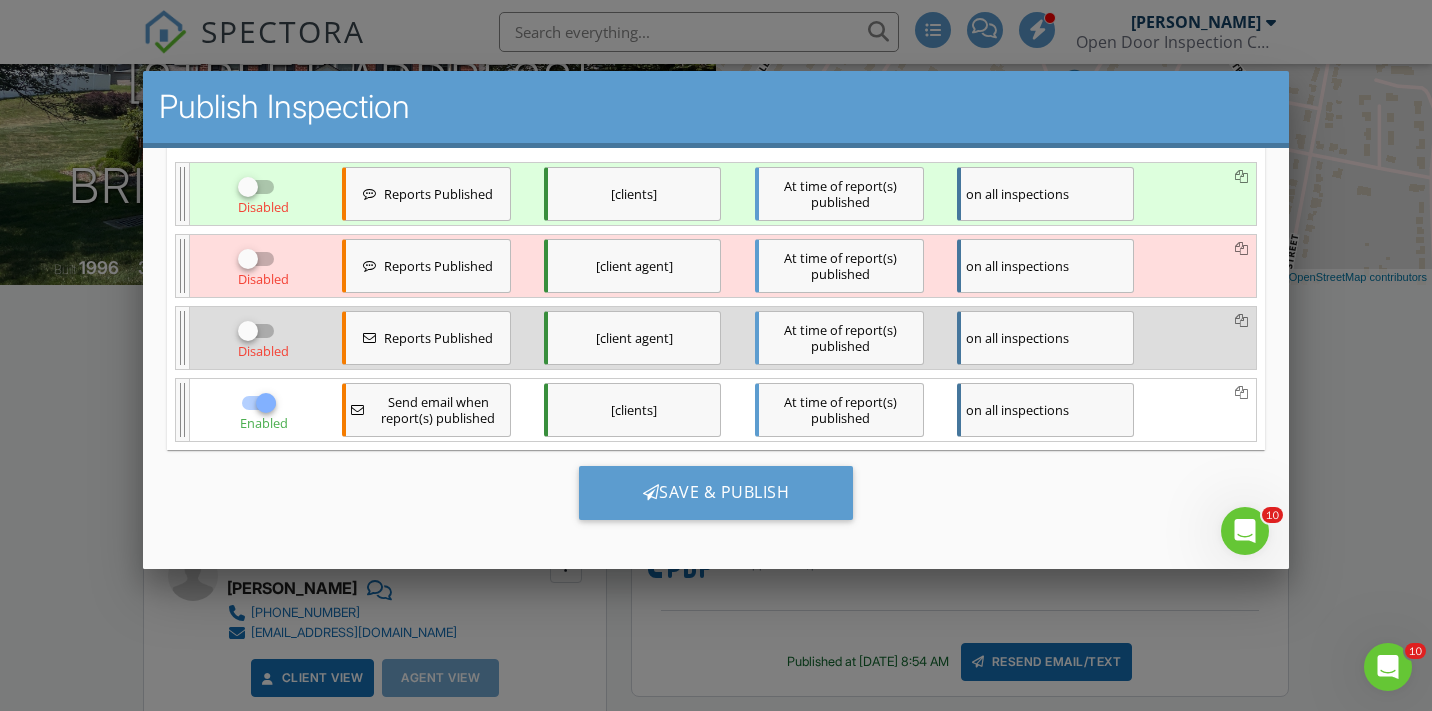 click on "Send email when report(s) published" at bounding box center (438, 410) 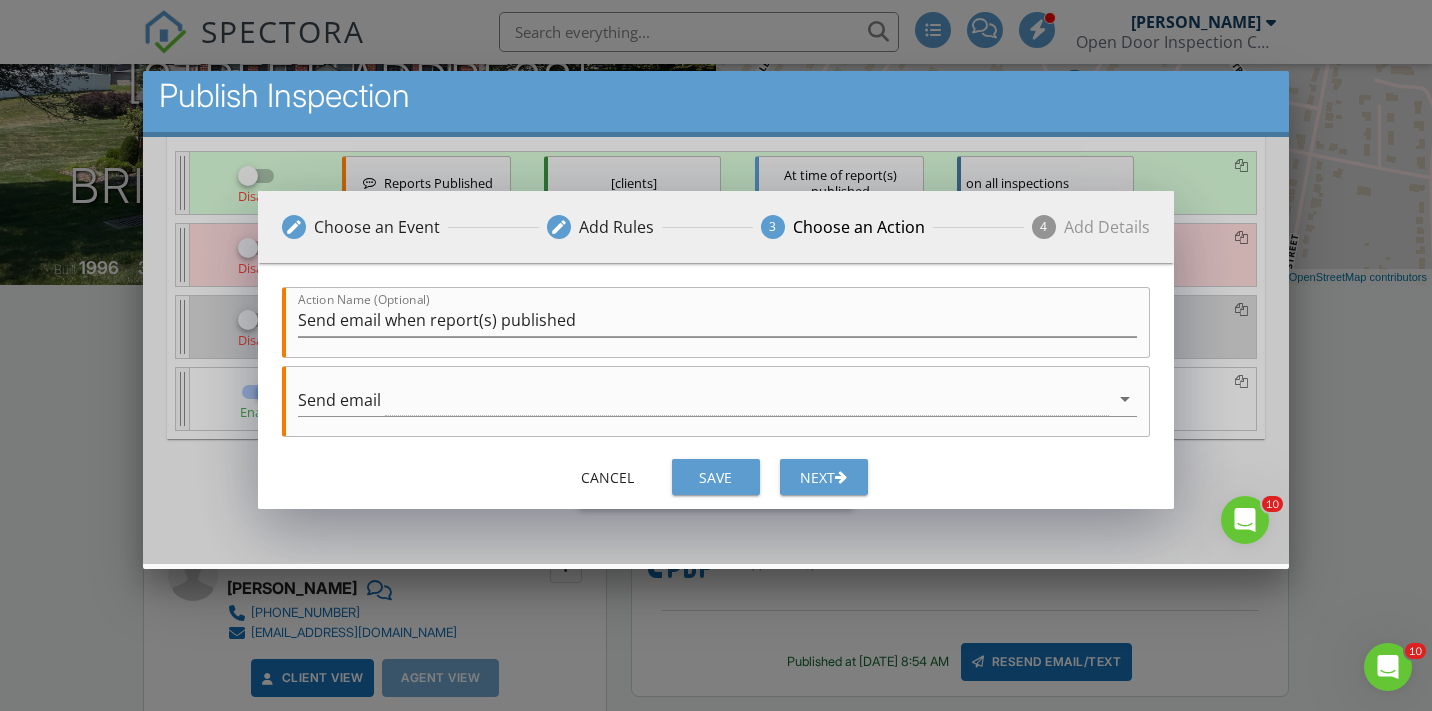 scroll, scrollTop: 0, scrollLeft: 0, axis: both 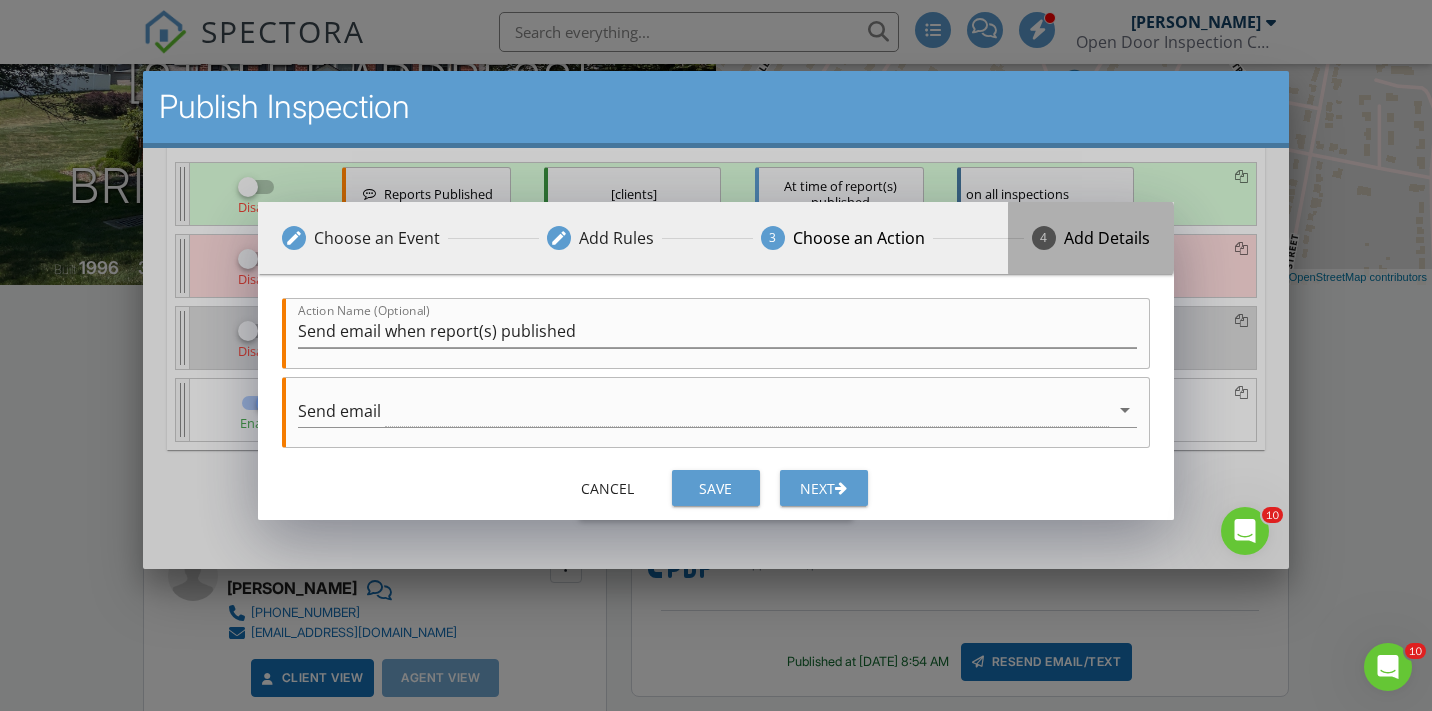 click on "Add Details" at bounding box center [1107, 238] 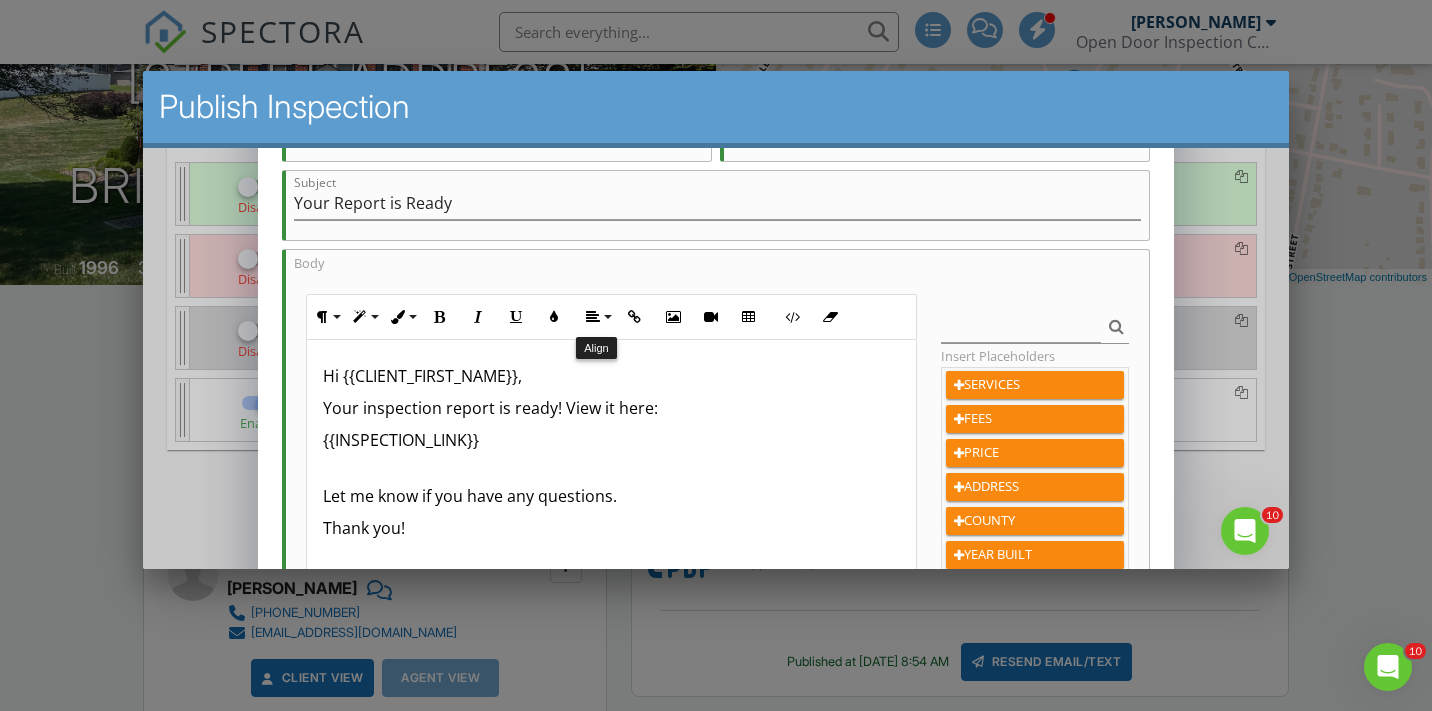 scroll, scrollTop: 265, scrollLeft: 0, axis: vertical 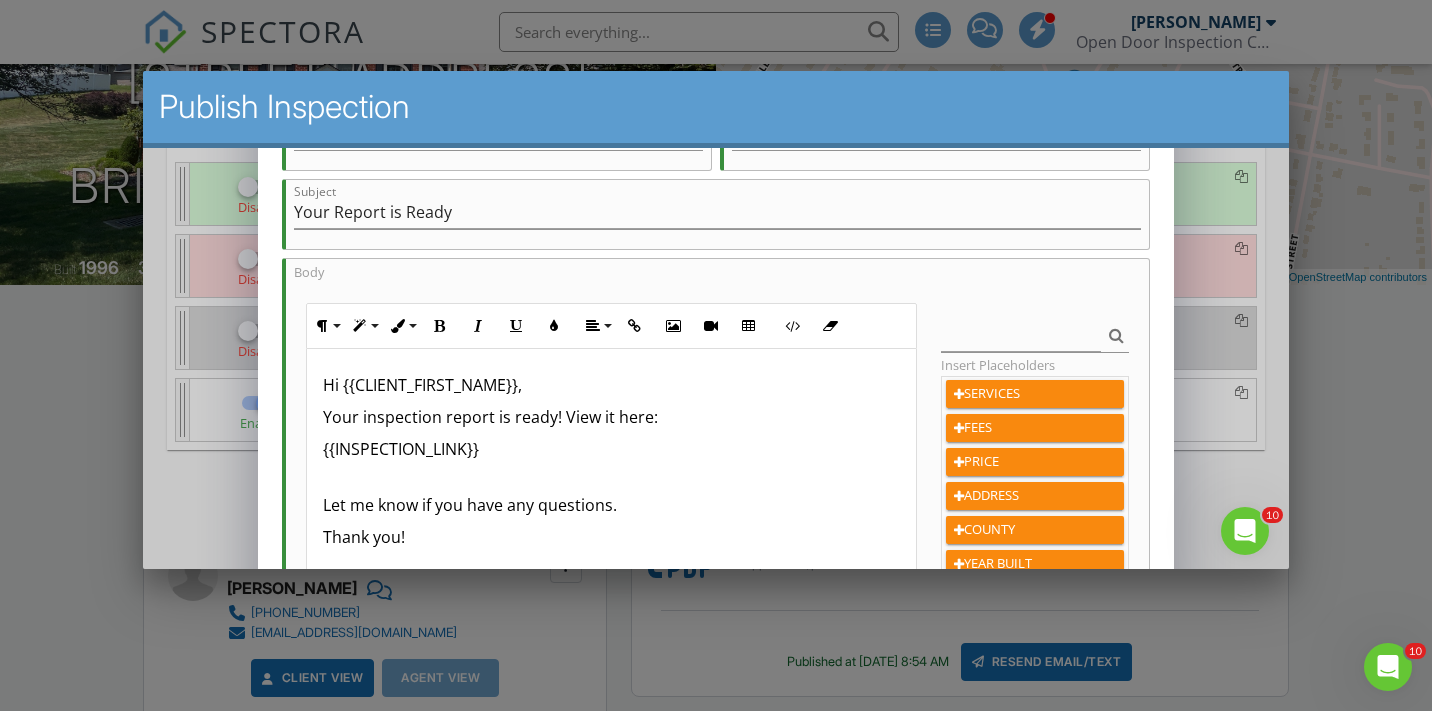 click on "Your inspection report is ready! View it here:" at bounding box center (611, 417) 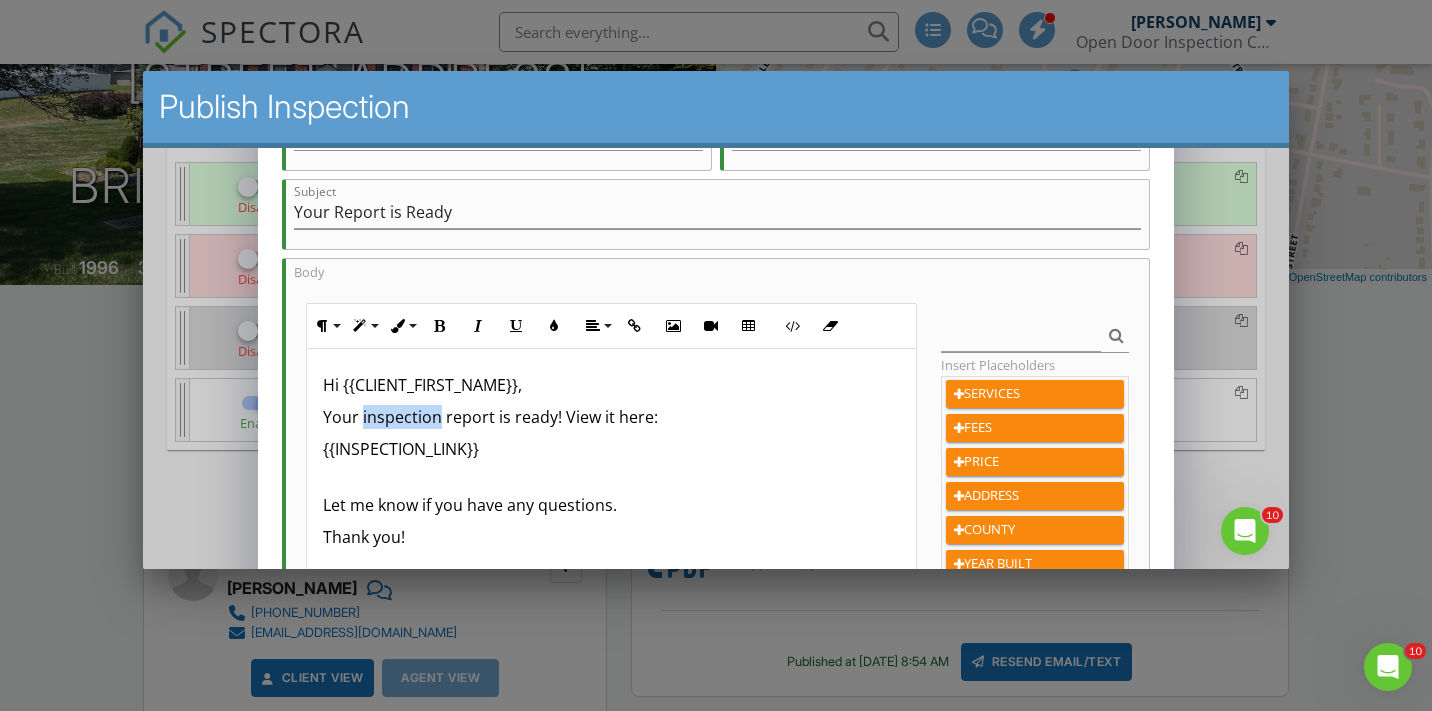 click on "Your inspection report is ready! View it here:" at bounding box center (611, 417) 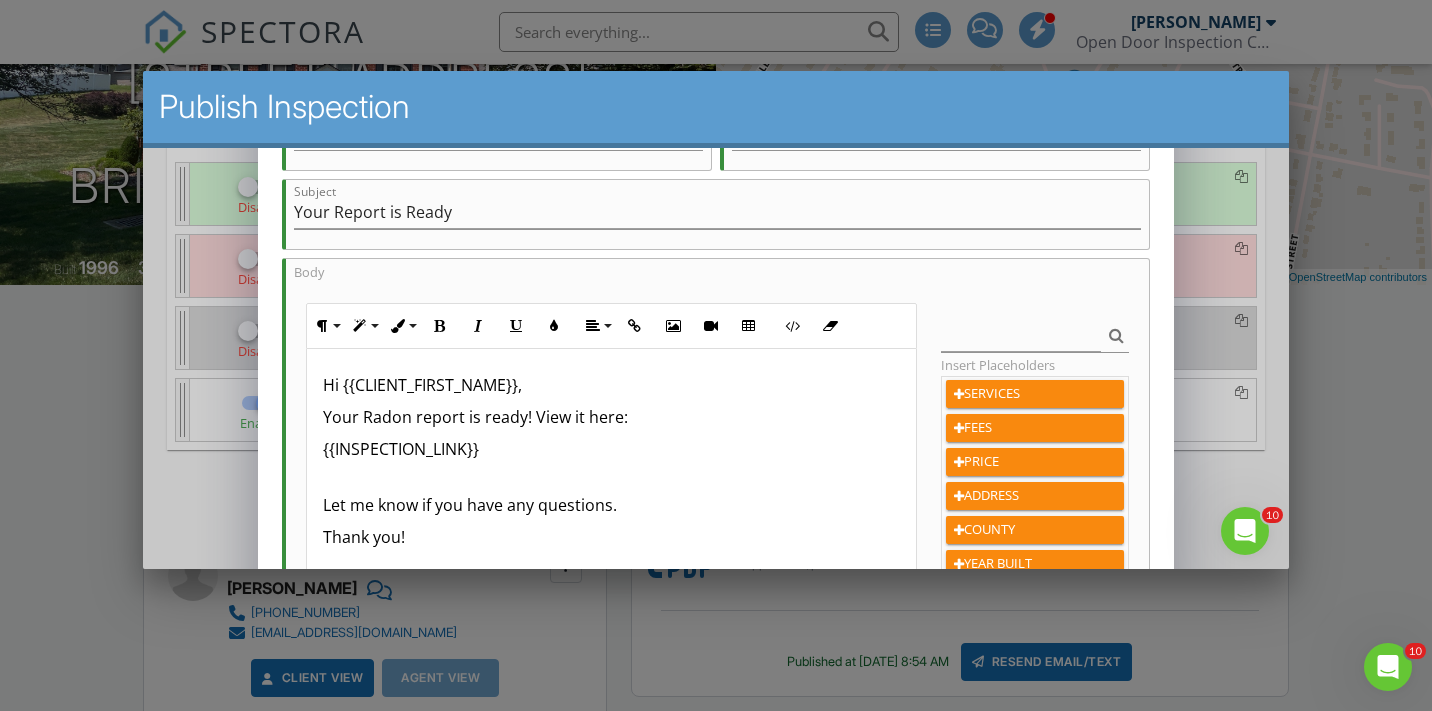 scroll, scrollTop: 1, scrollLeft: 0, axis: vertical 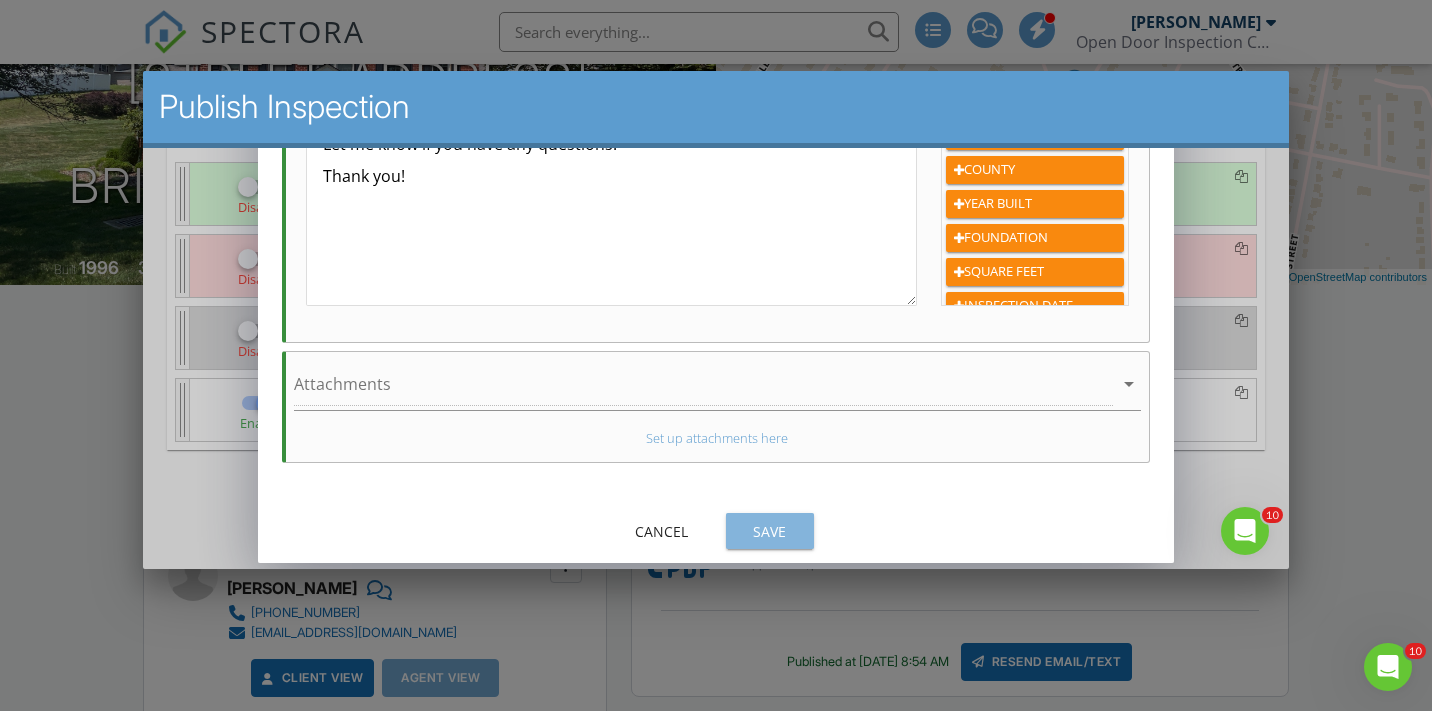 click on "Save" at bounding box center (770, 531) 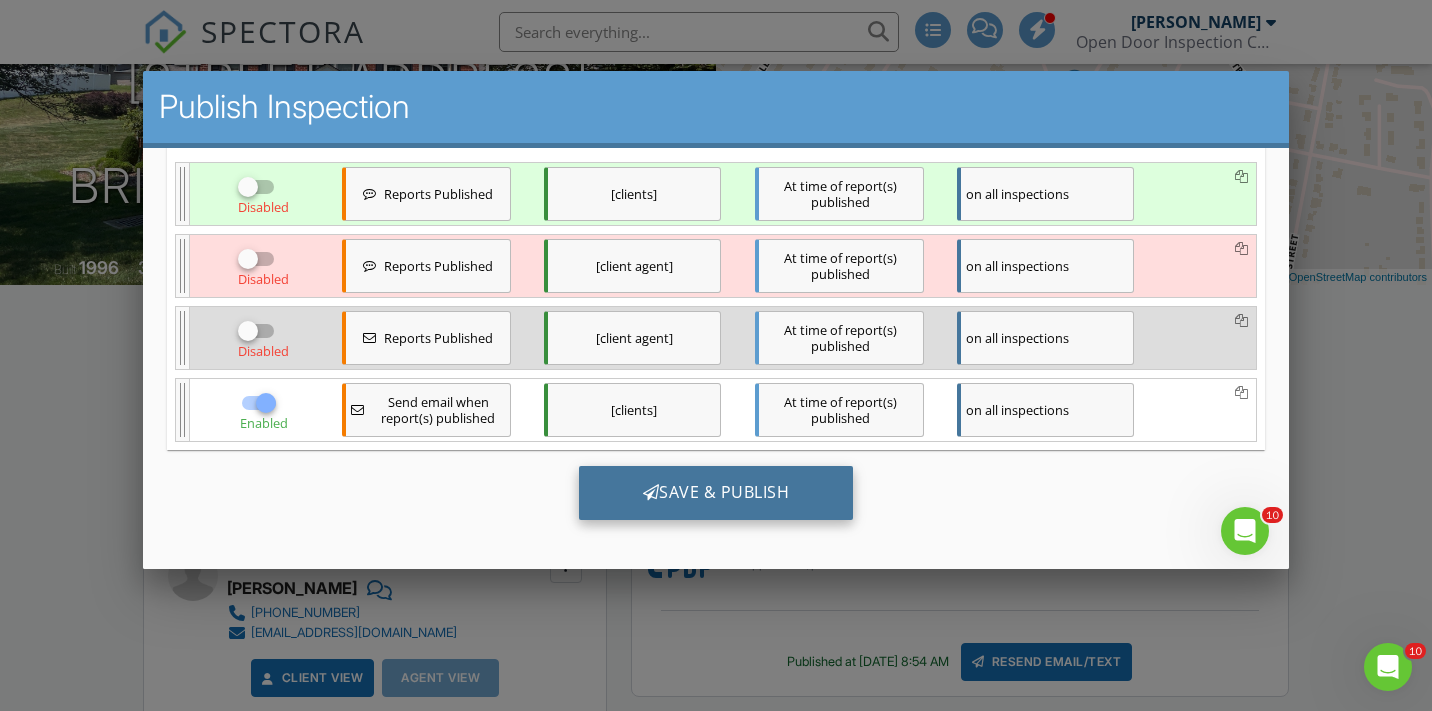 click on "Save & Publish" at bounding box center (716, 493) 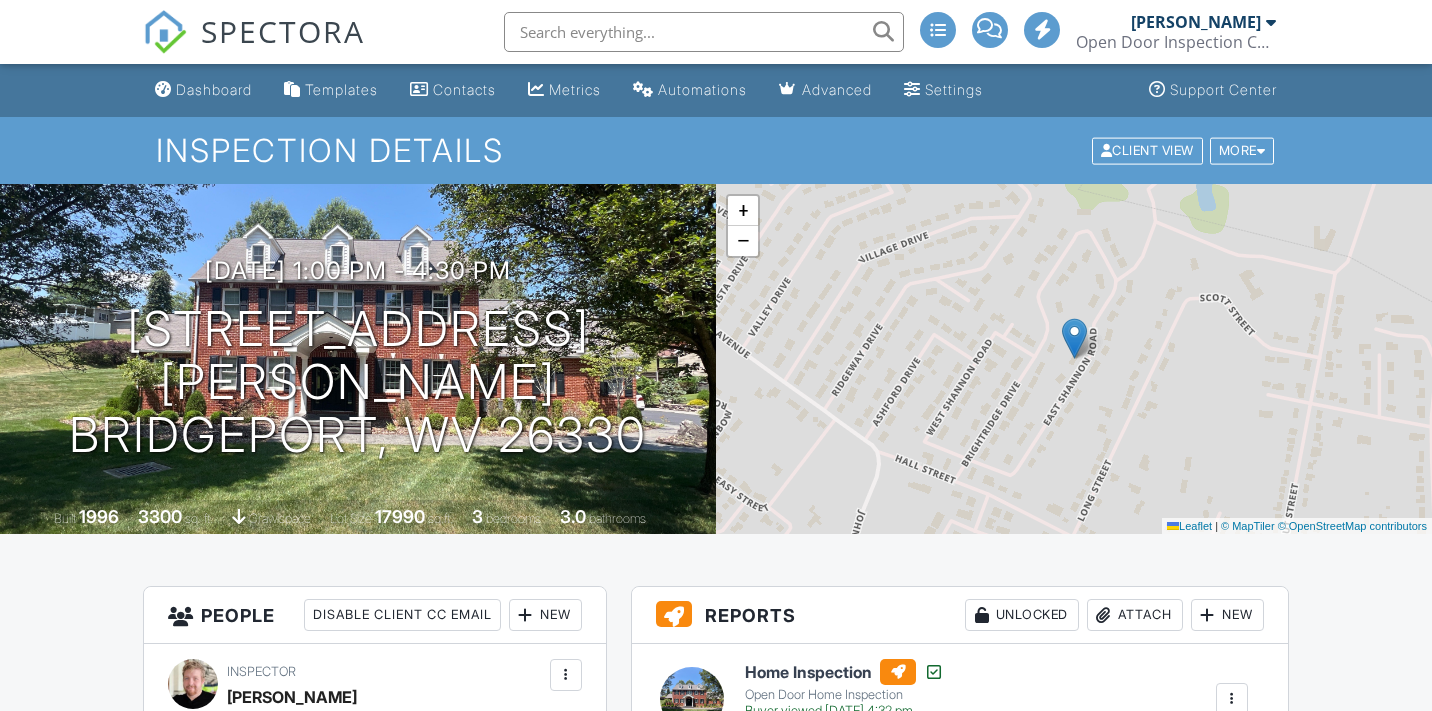 scroll, scrollTop: 0, scrollLeft: 0, axis: both 